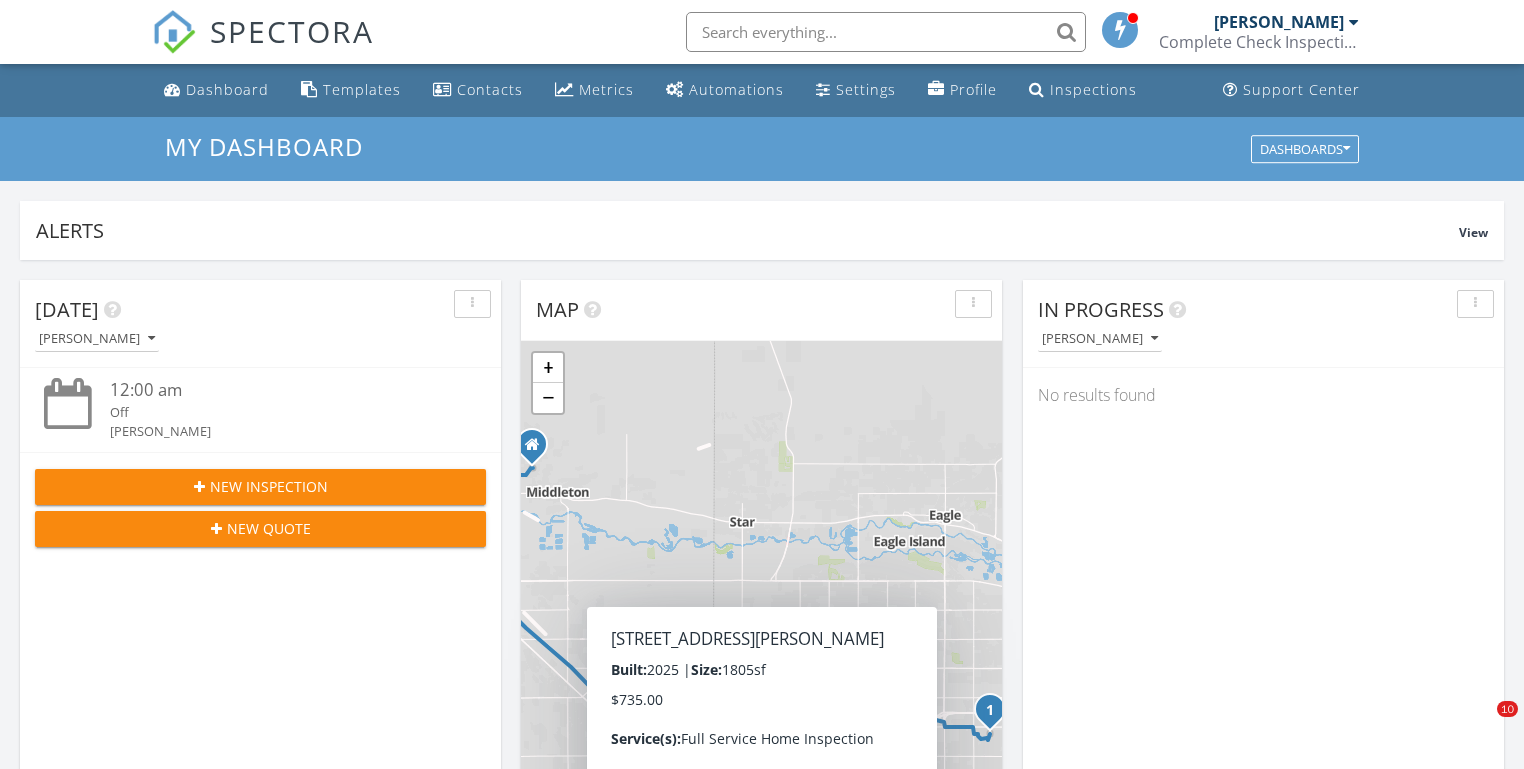scroll, scrollTop: 776, scrollLeft: 0, axis: vertical 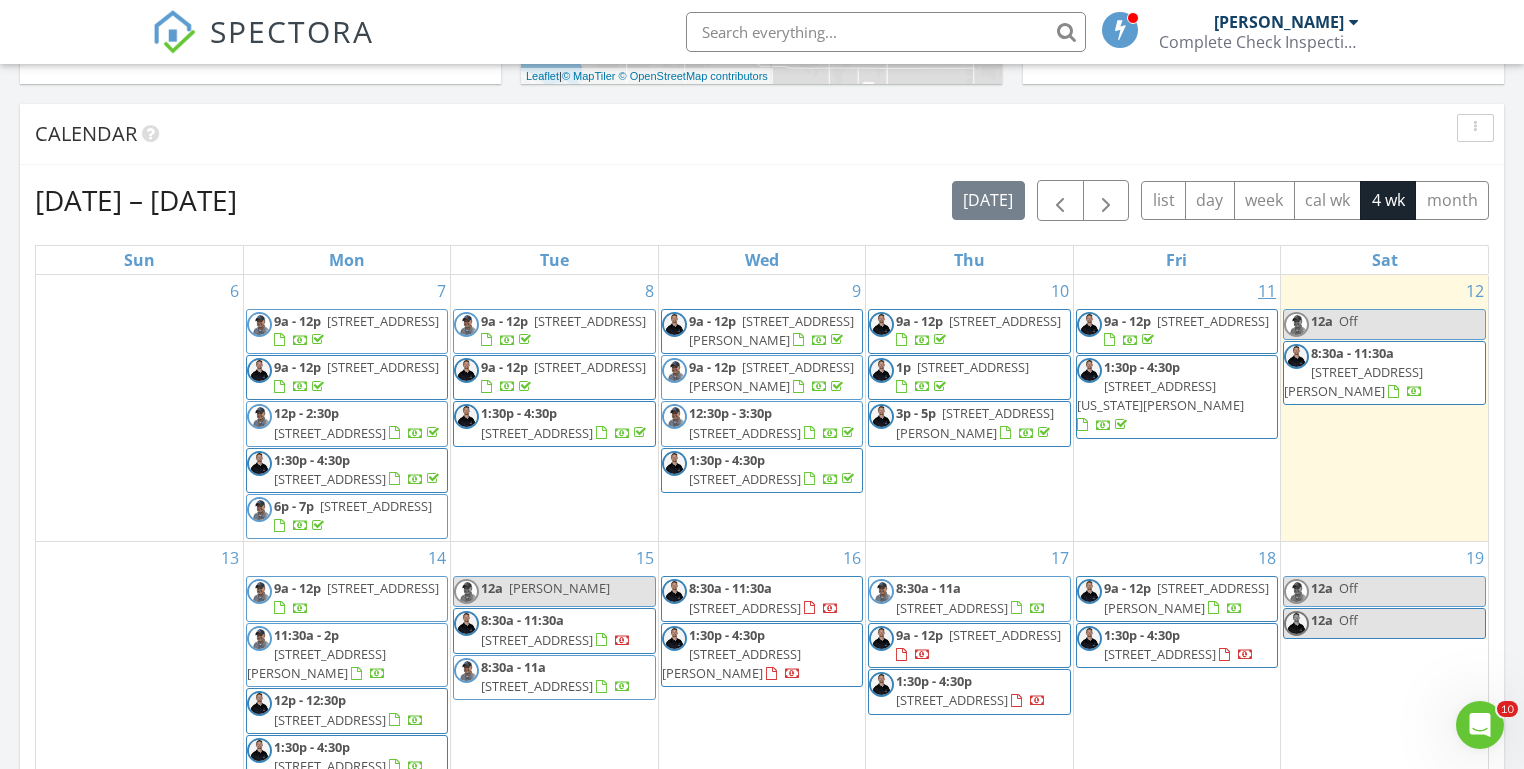 click on "11314 W Southerland Ct, Boise 83709" at bounding box center [1353, 381] 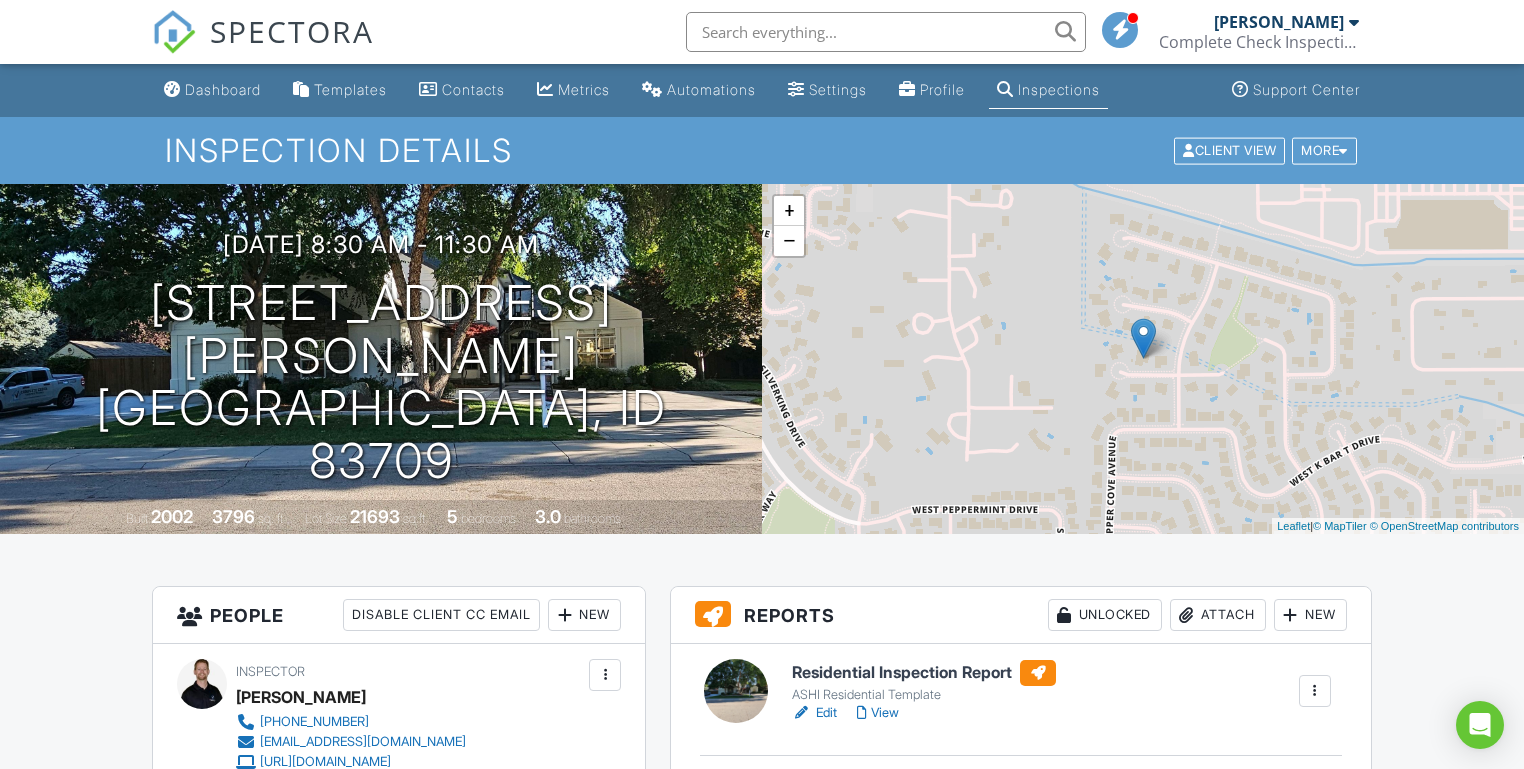 scroll, scrollTop: 0, scrollLeft: 0, axis: both 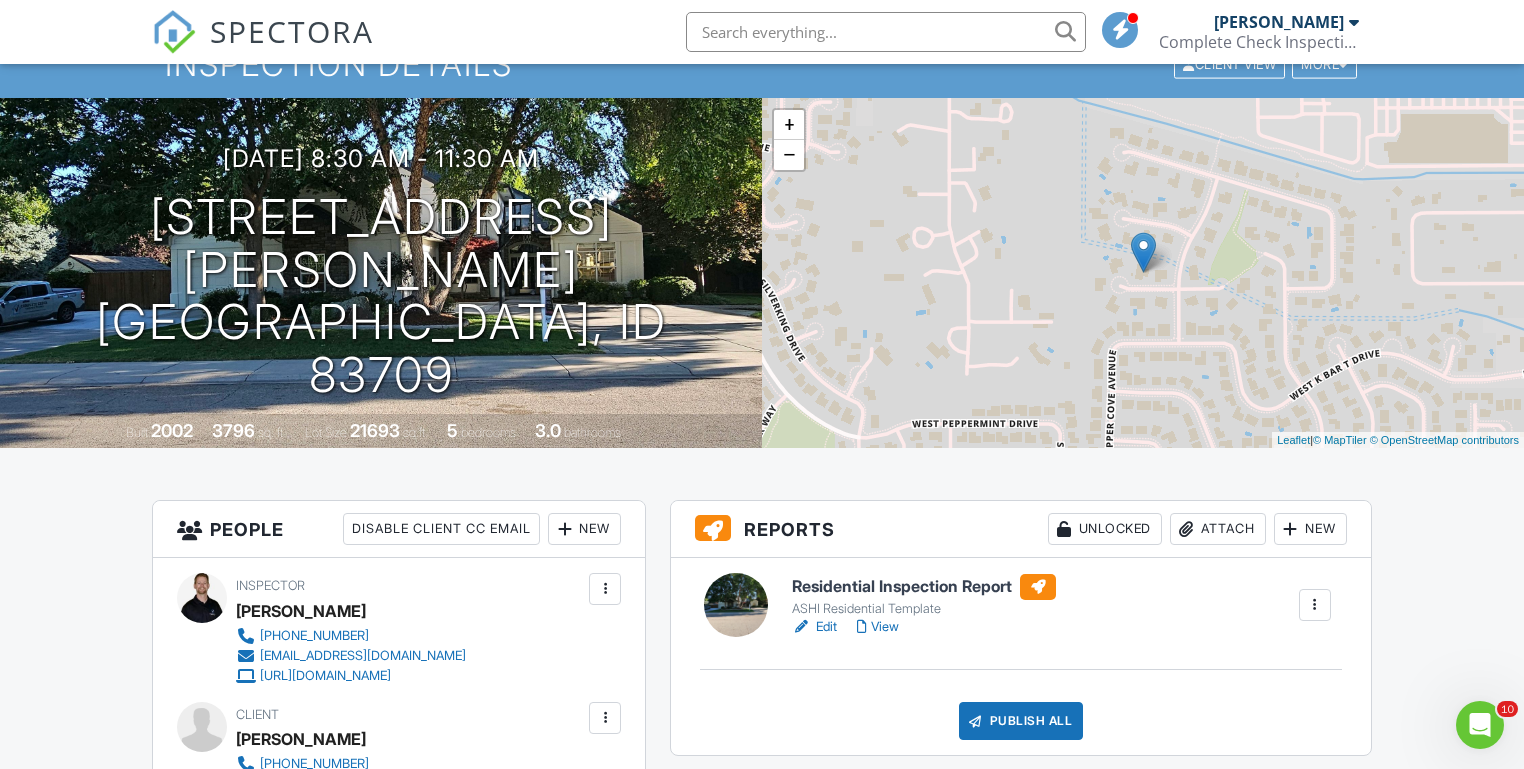 click on "View" at bounding box center (878, 627) 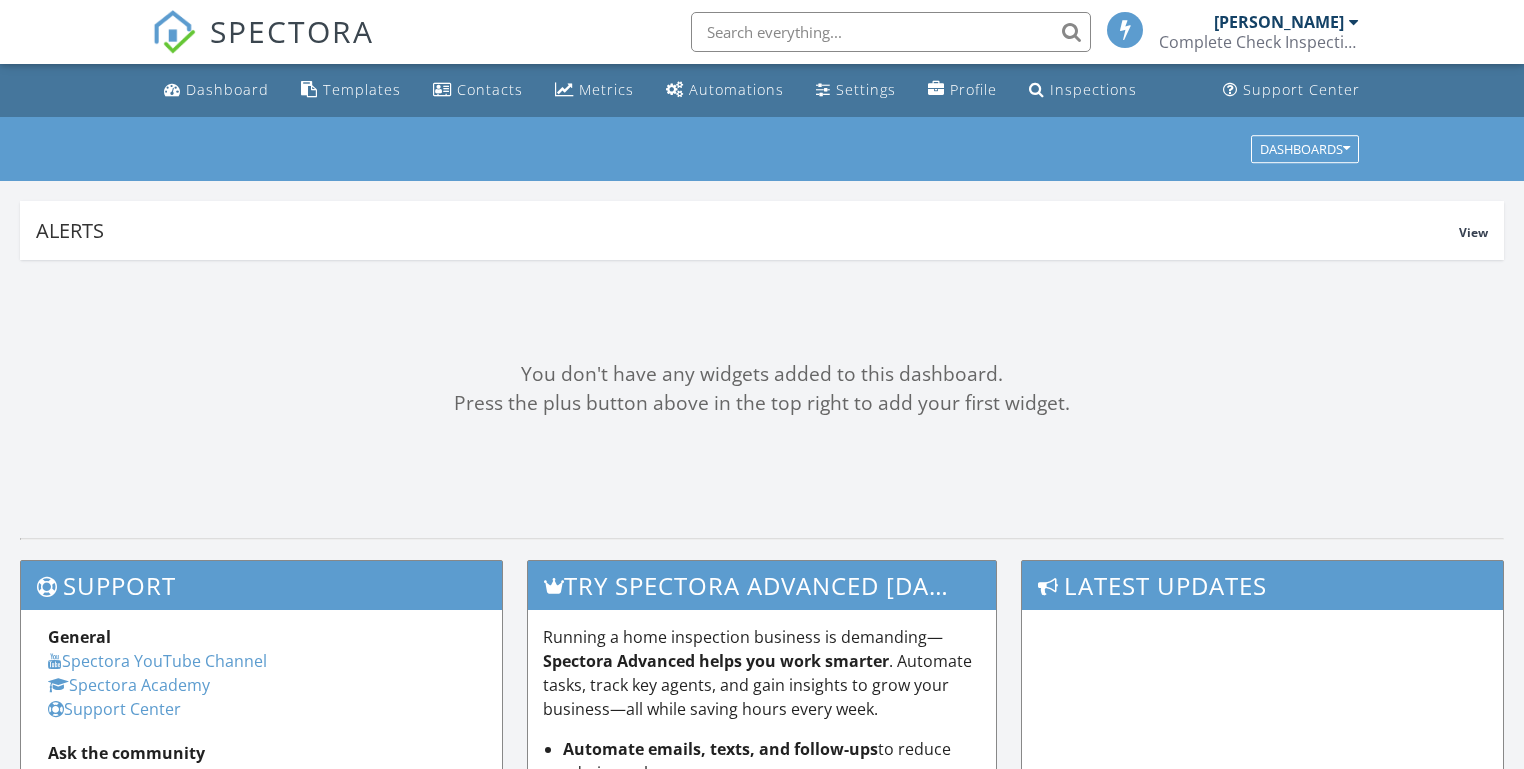 scroll, scrollTop: 0, scrollLeft: 0, axis: both 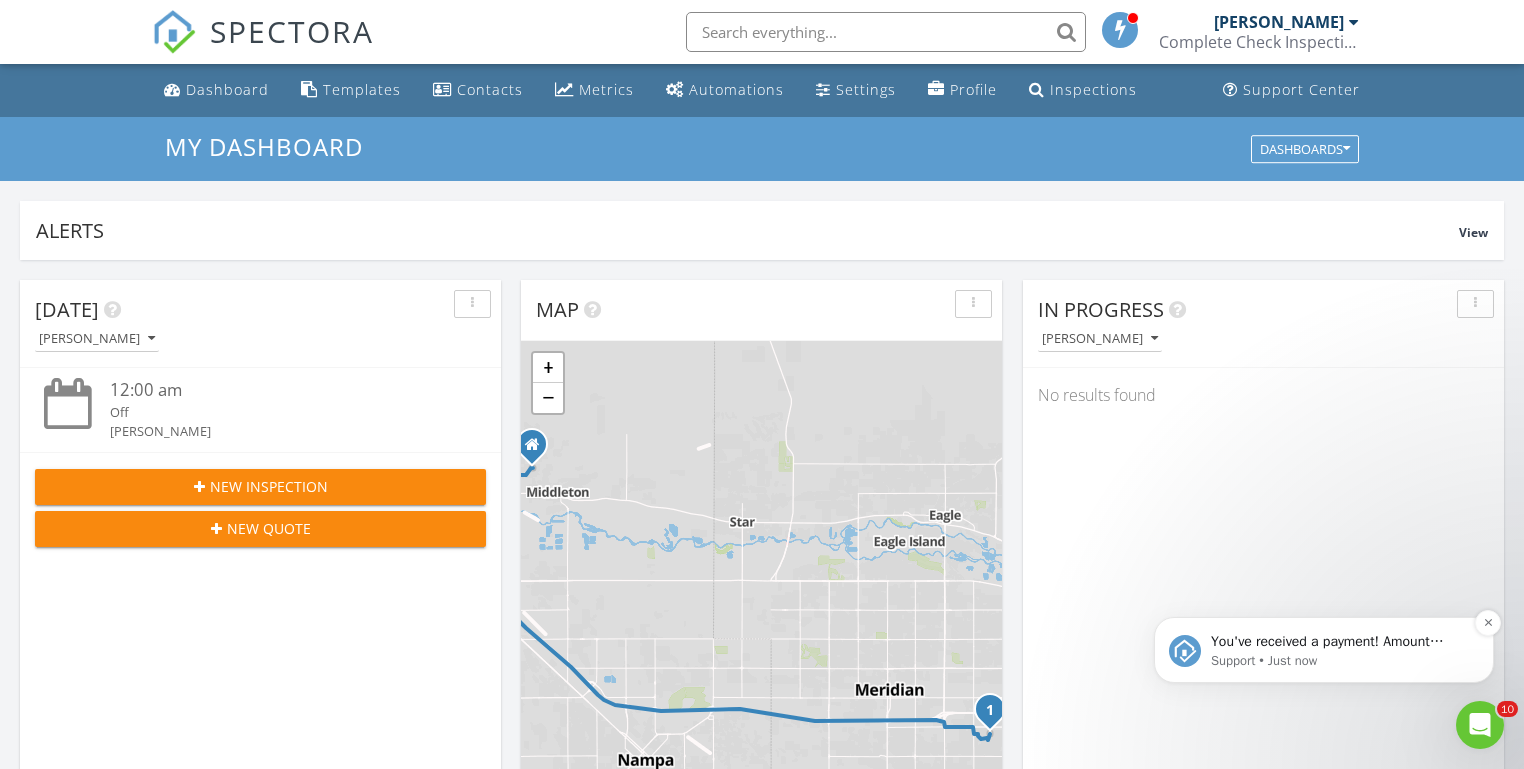 click on "You've received a payment!  Amount  $515.00  Fee  $14.46  Net  $500.54  Transaction #  pi_3Rk8rHK7snlDGpRF1yaN5qUe  Inspection  6686 West Pilot Court, Meridian, ID 83646 Payouts to your bank or debit card occur on a daily basis. Each payment usually takes two business days to process. You can view your pending payout amount here. If you have any questions reach out on our chat bubble at app.spectora.com." at bounding box center (1340, 642) 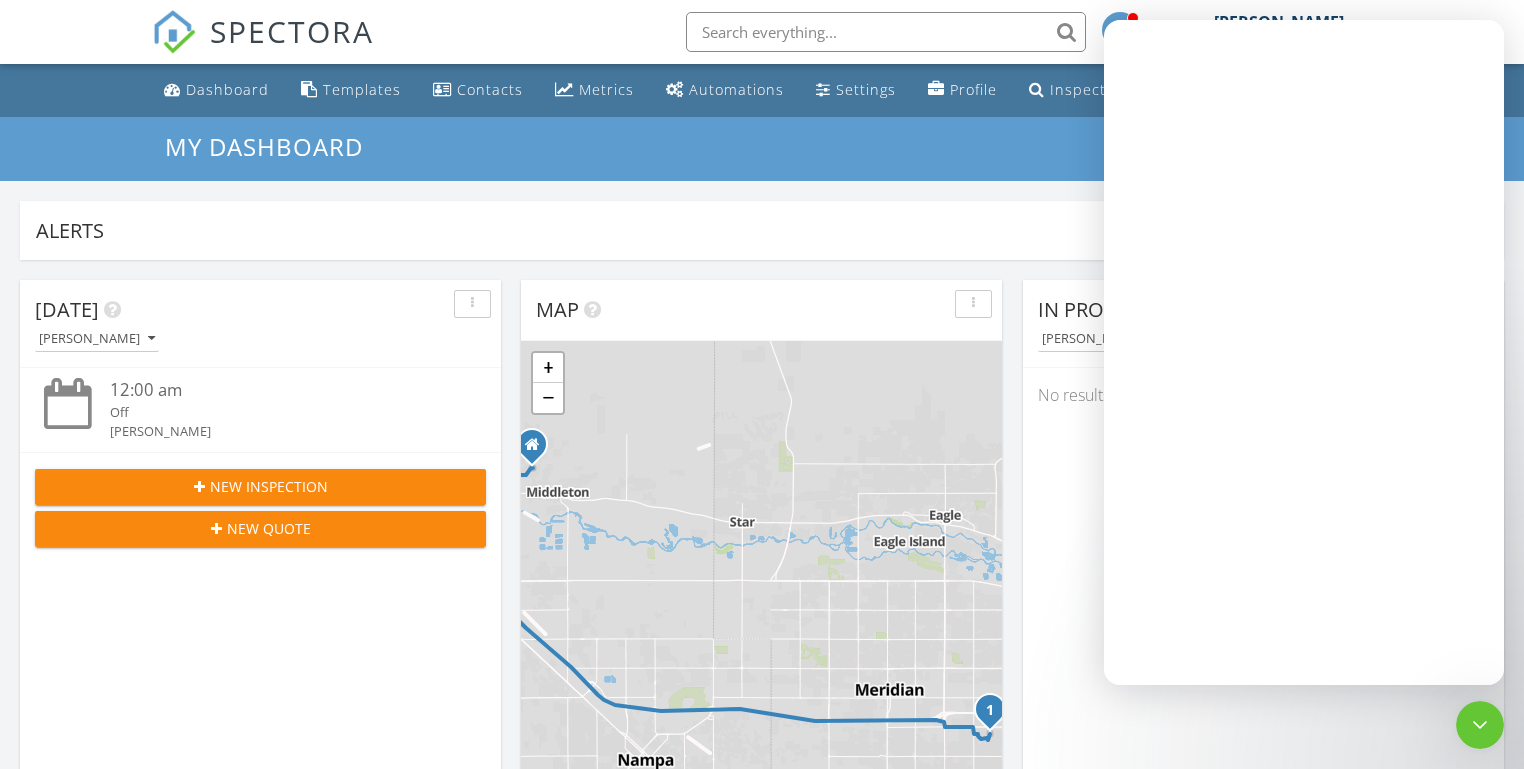 scroll, scrollTop: 0, scrollLeft: 0, axis: both 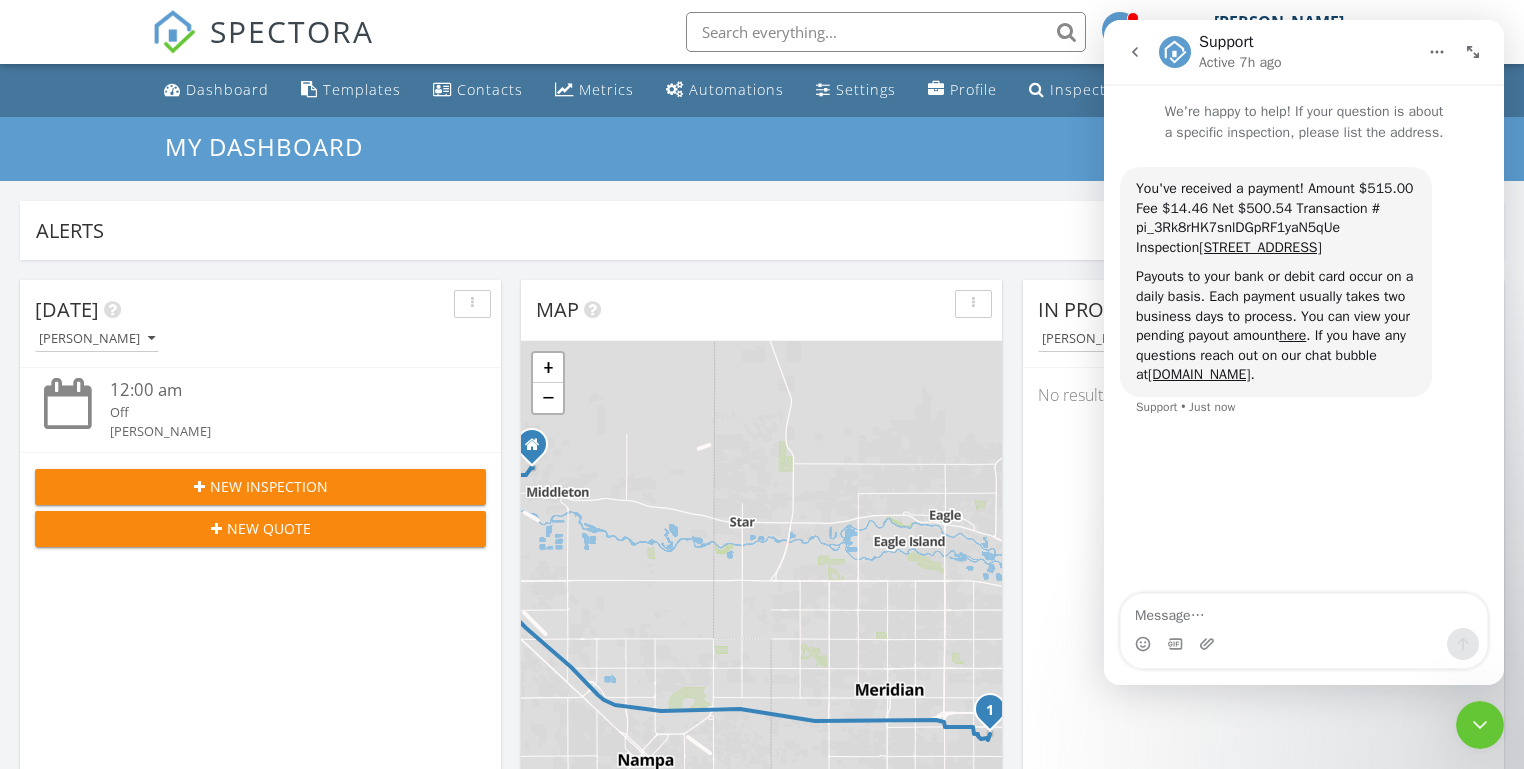 click 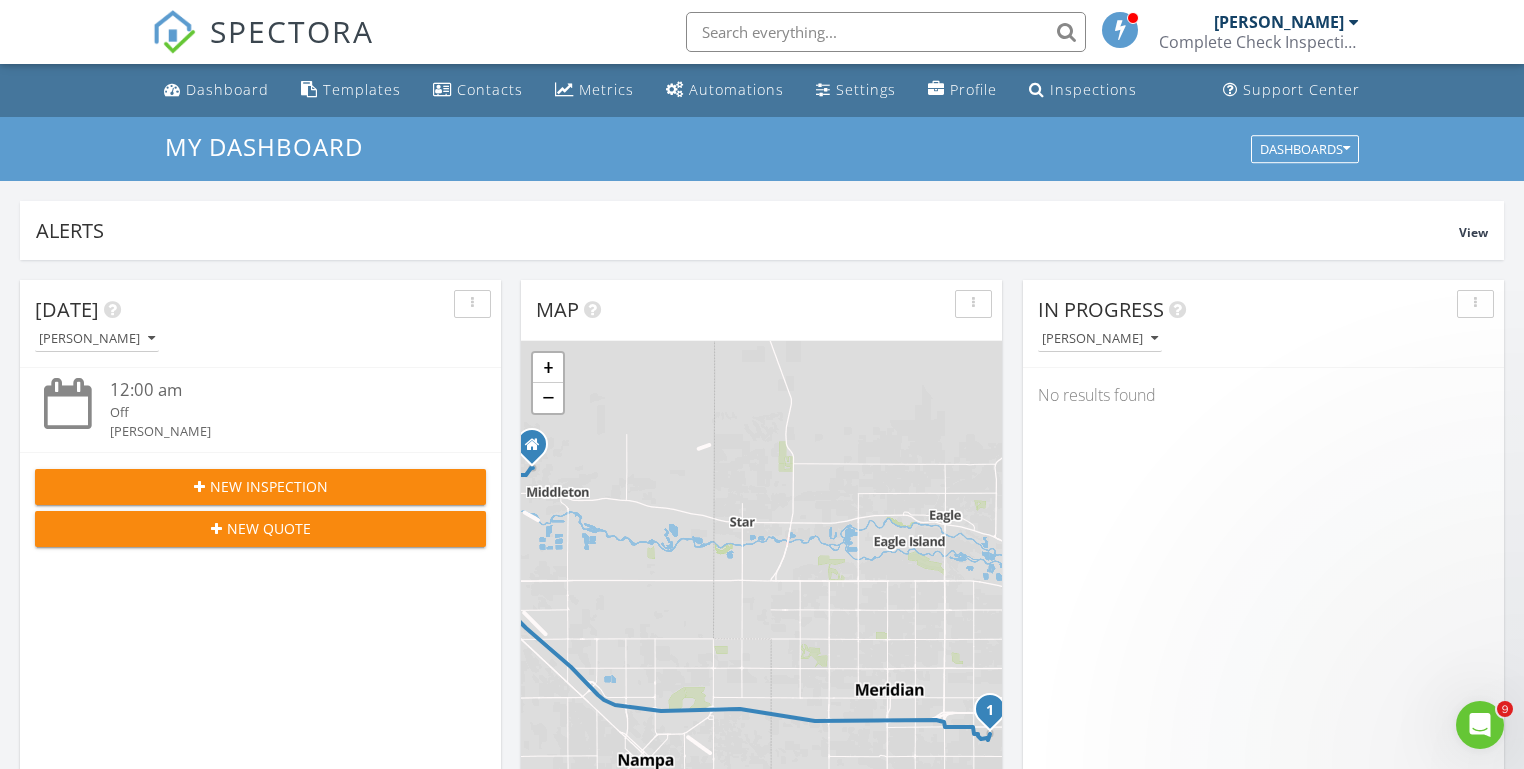 scroll, scrollTop: 0, scrollLeft: 0, axis: both 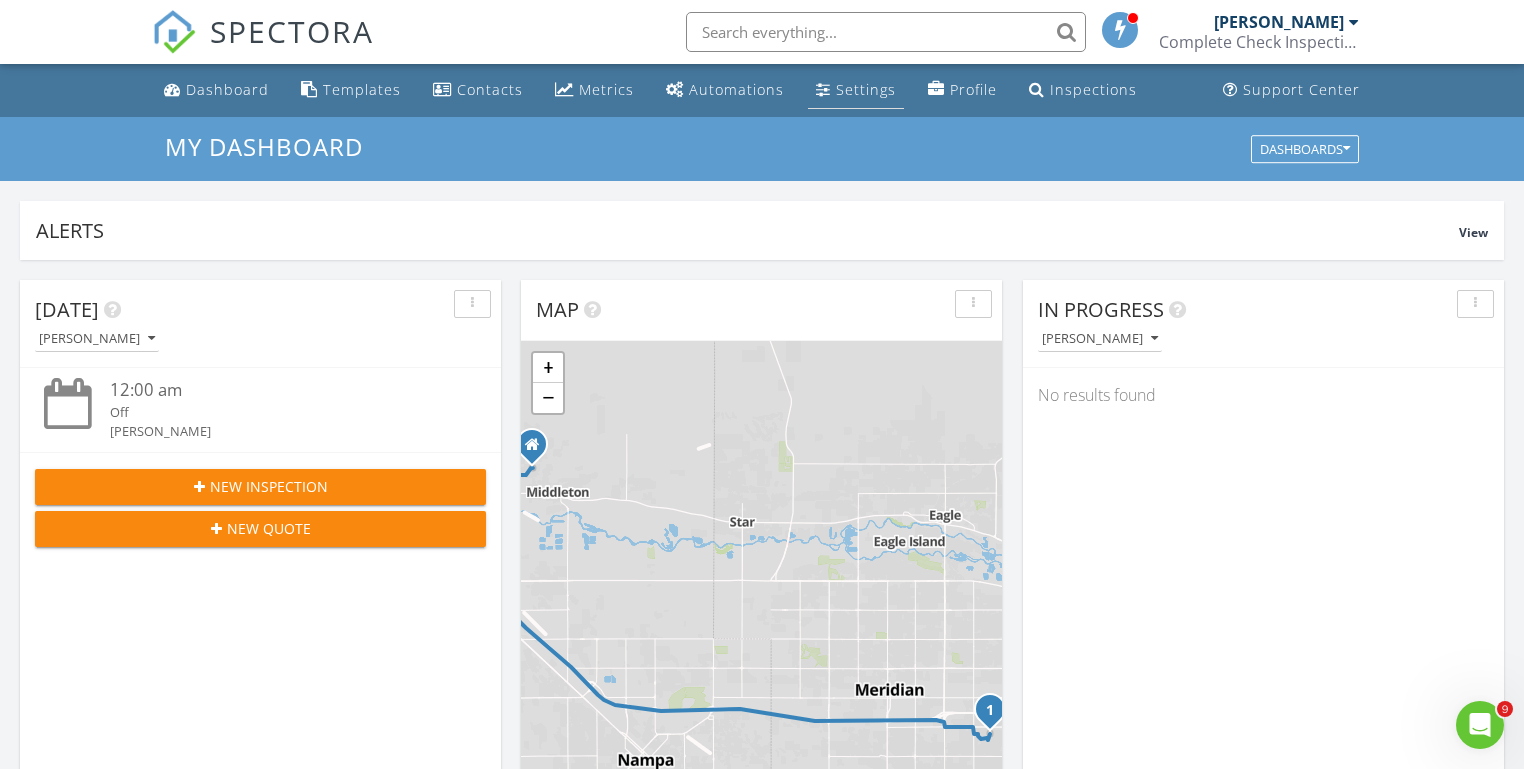 click on "Settings" at bounding box center (866, 89) 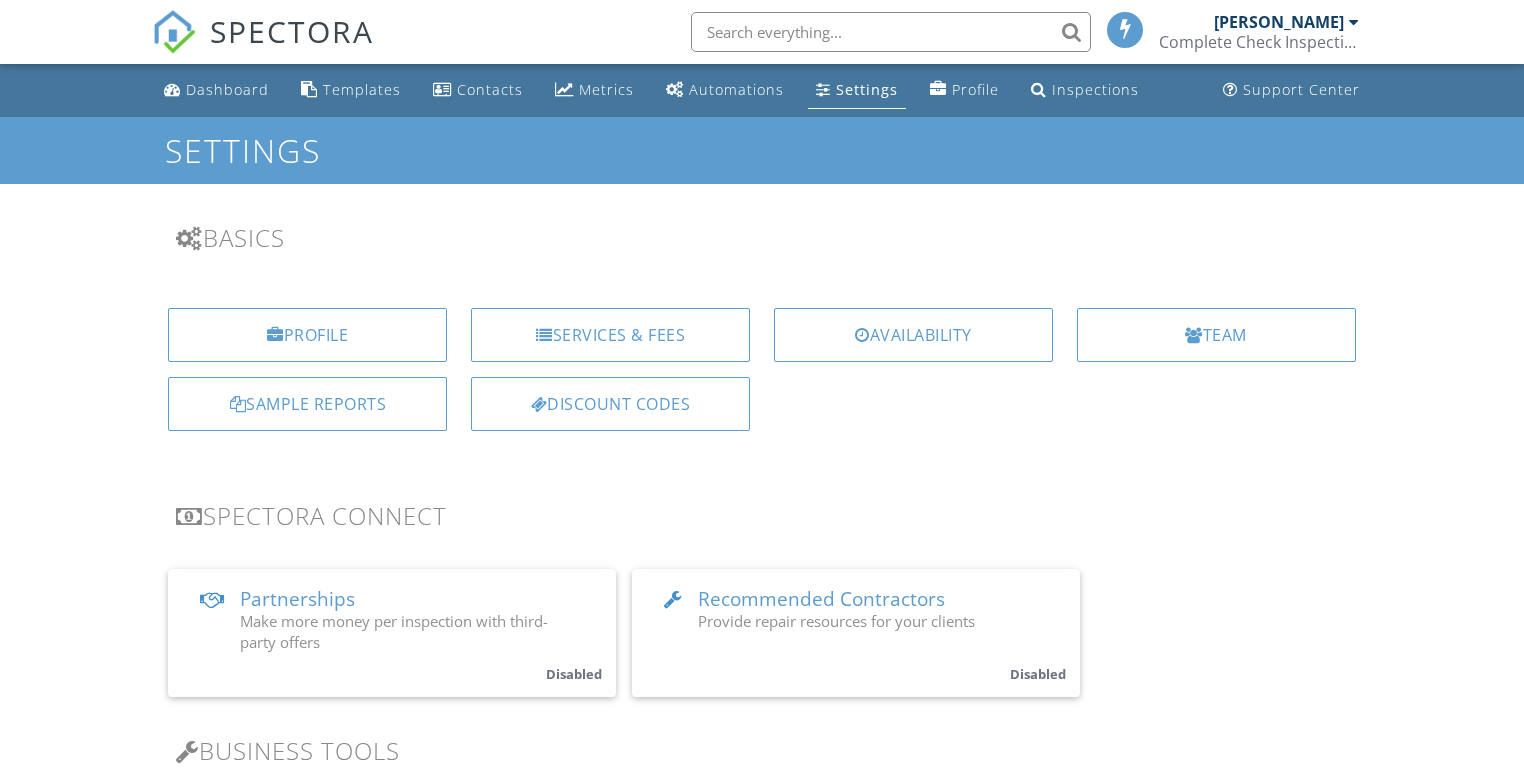 scroll, scrollTop: 0, scrollLeft: 0, axis: both 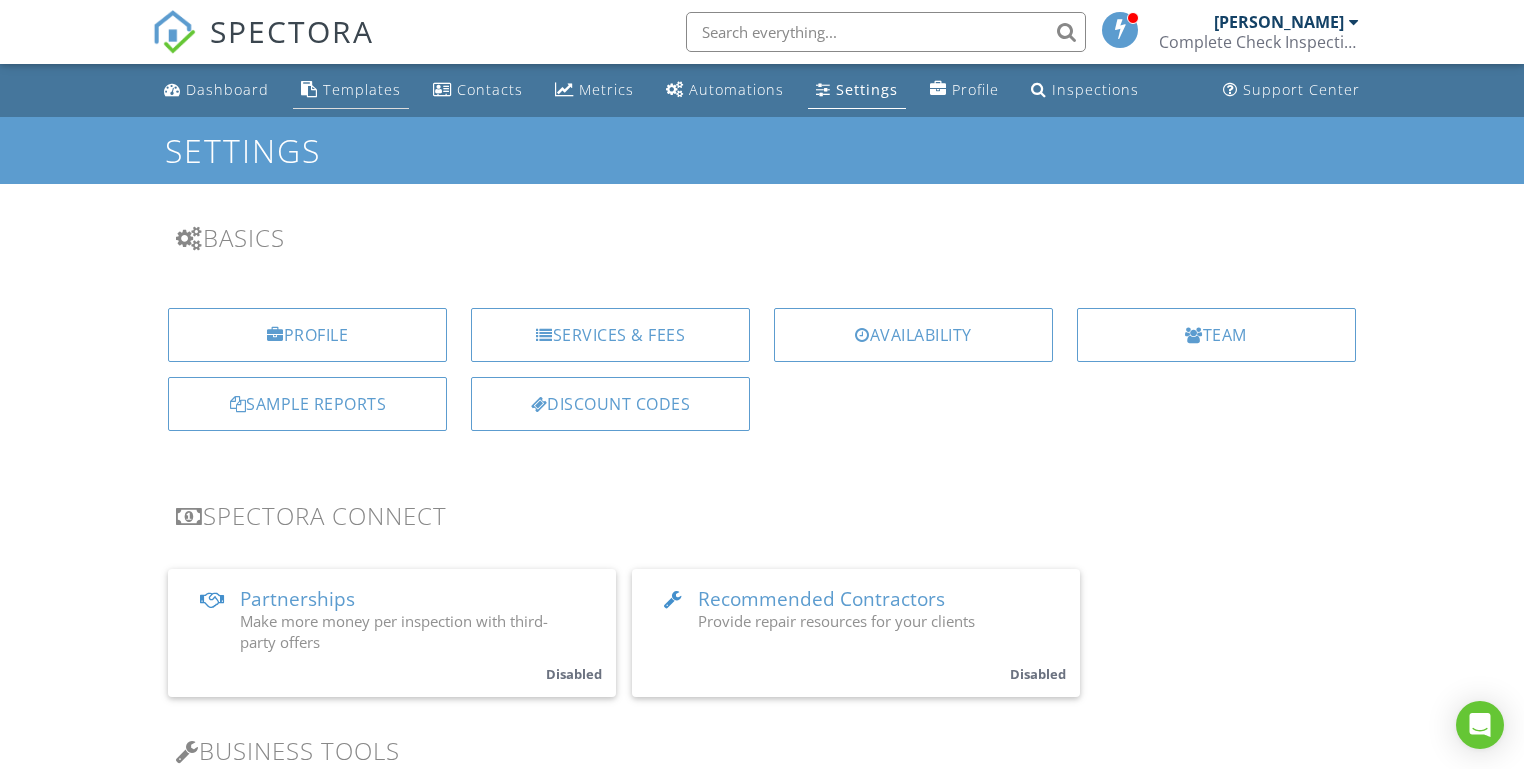 click on "Templates" at bounding box center [362, 89] 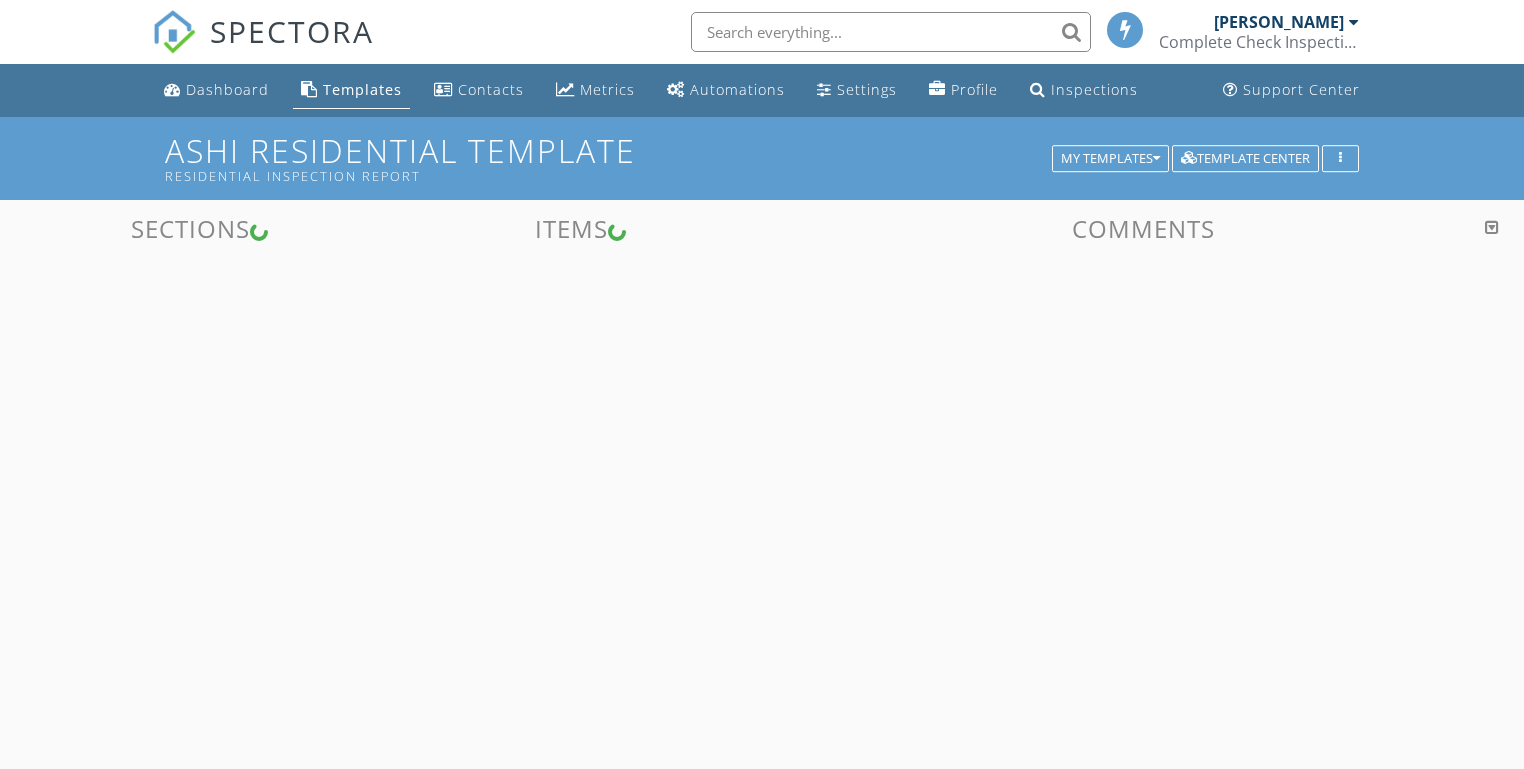 scroll, scrollTop: 0, scrollLeft: 0, axis: both 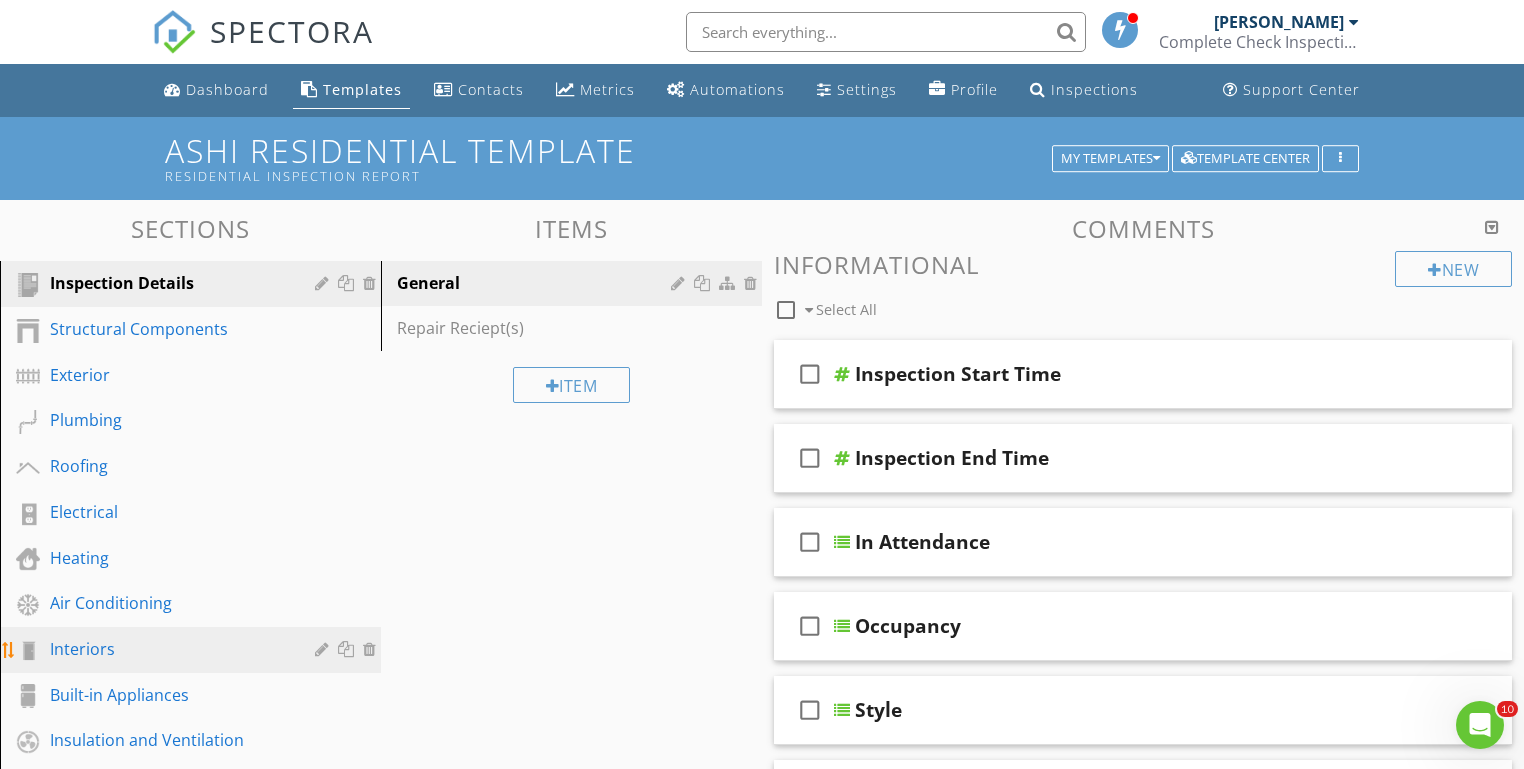 click on "Interiors" at bounding box center (168, 649) 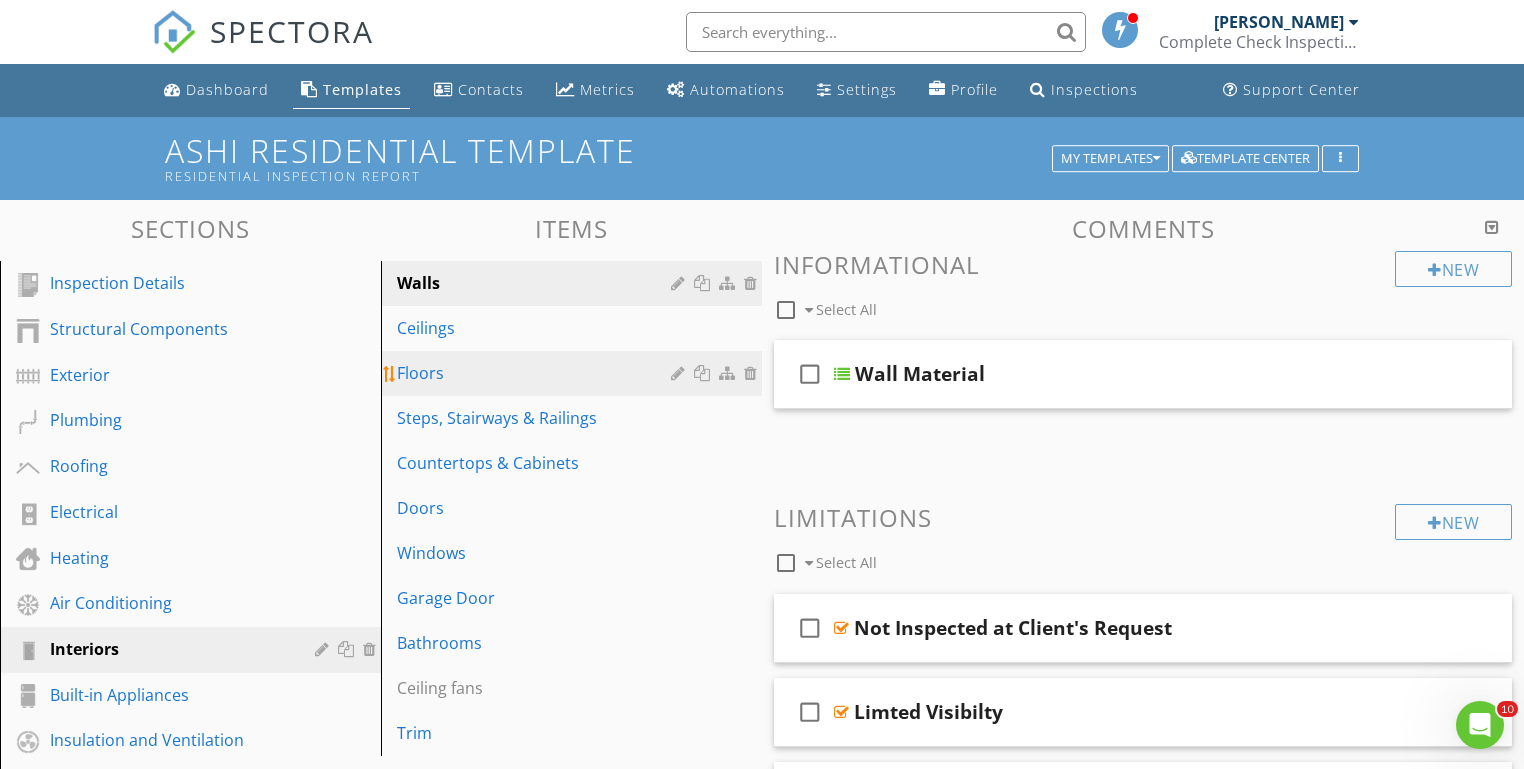 click on "Floors" at bounding box center (537, 373) 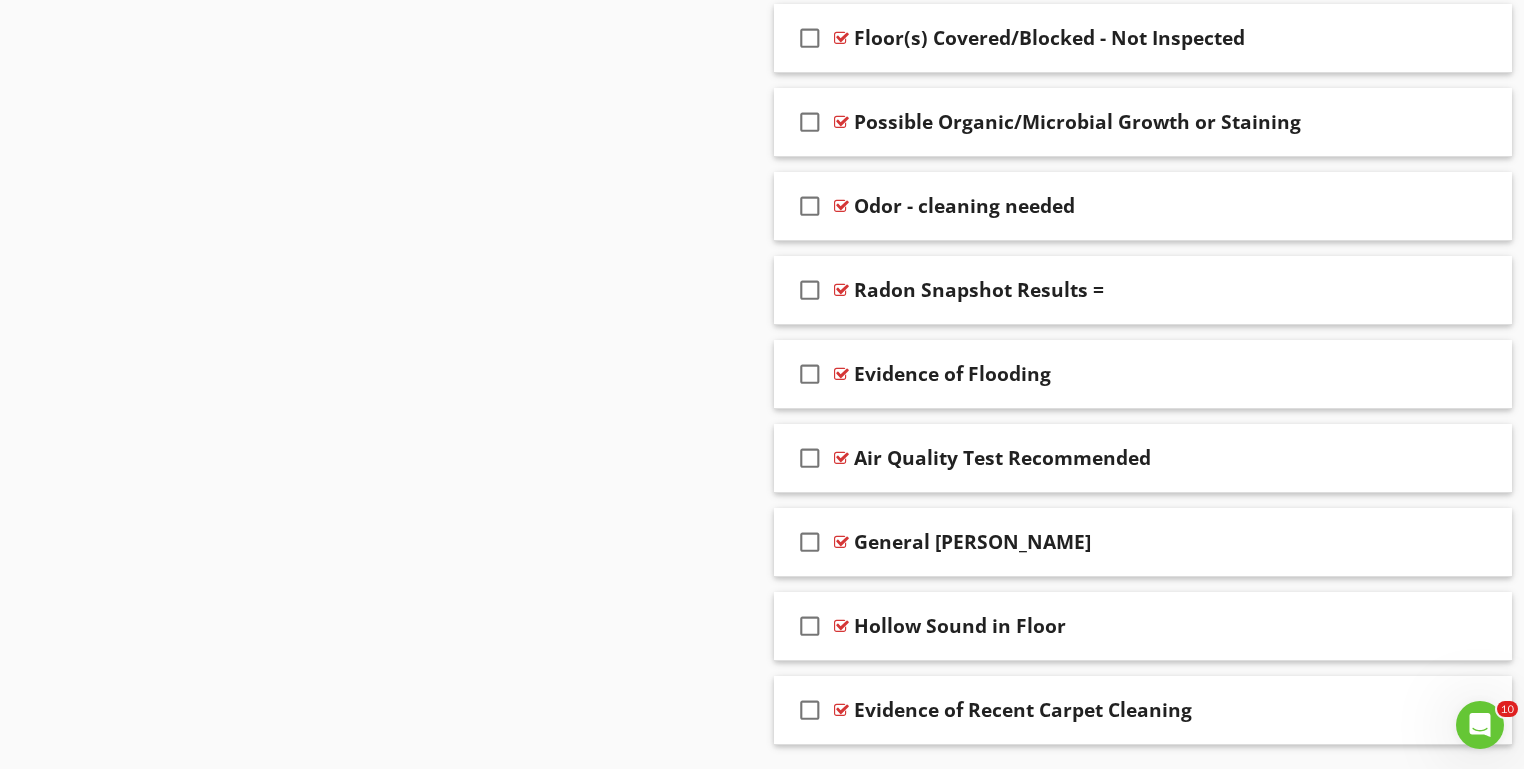 scroll, scrollTop: 5841, scrollLeft: 0, axis: vertical 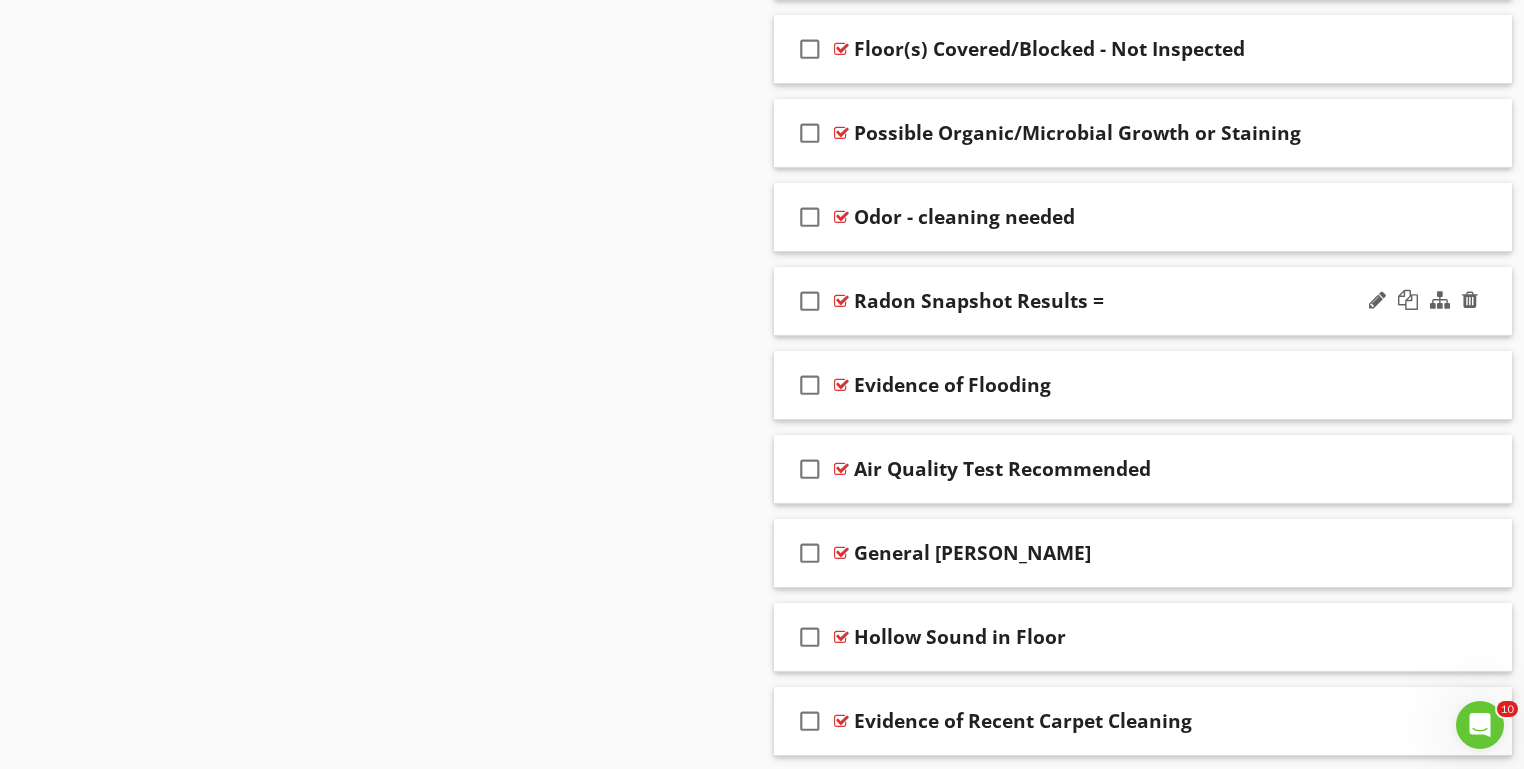 click on "Radon Snapshot Results =" at bounding box center [1116, 301] 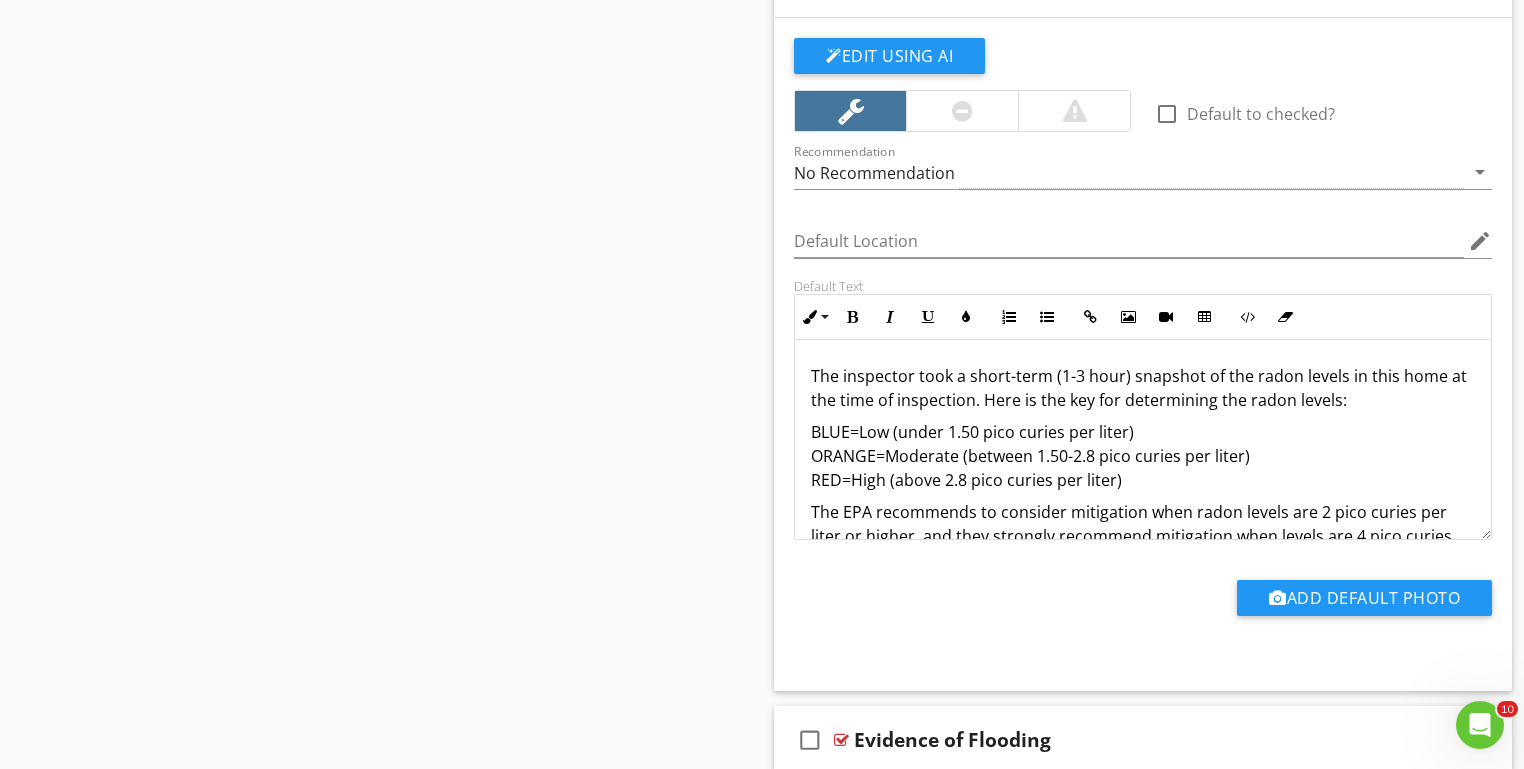 scroll, scrollTop: 6162, scrollLeft: 0, axis: vertical 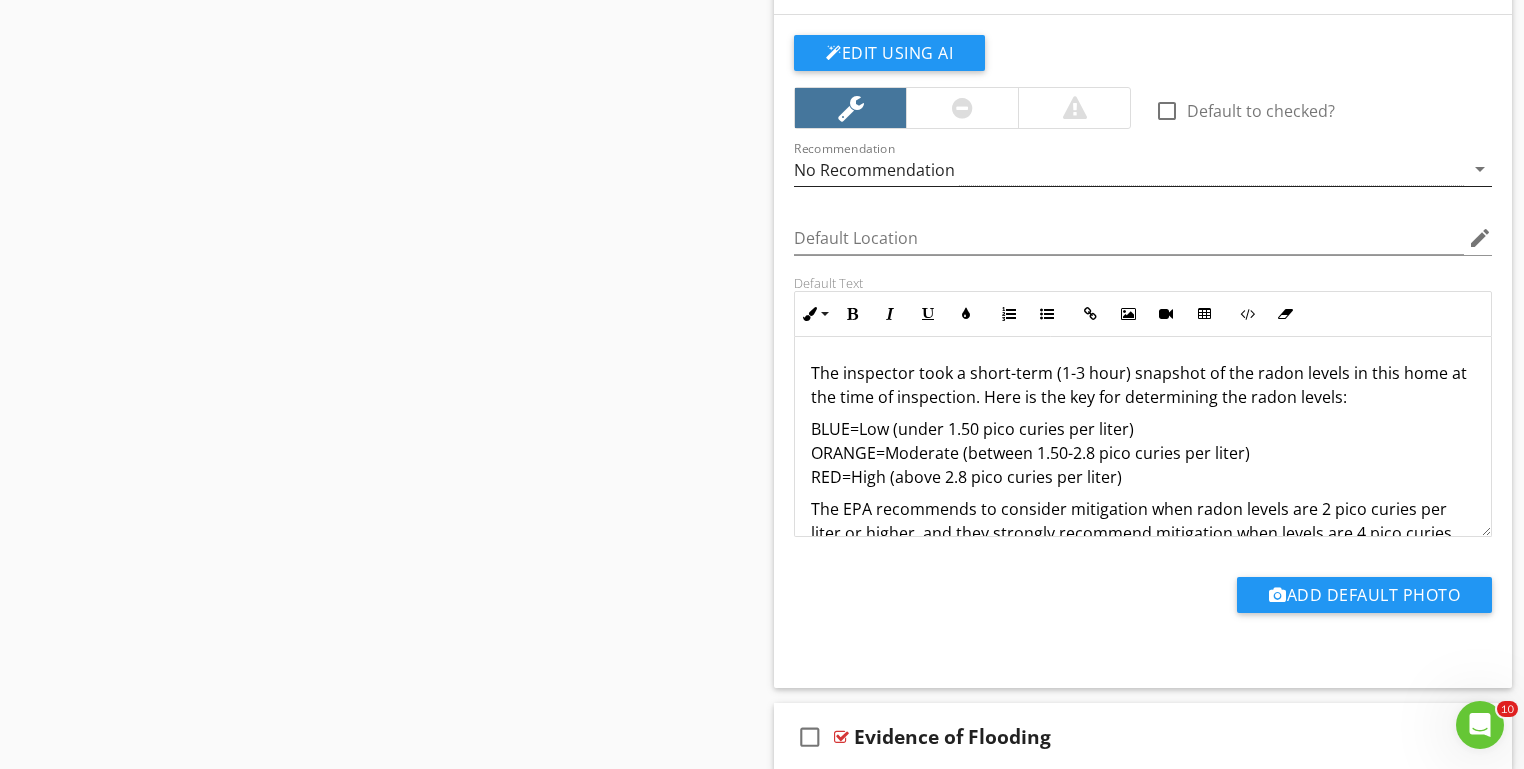 click on "No Recommendation" at bounding box center [874, 170] 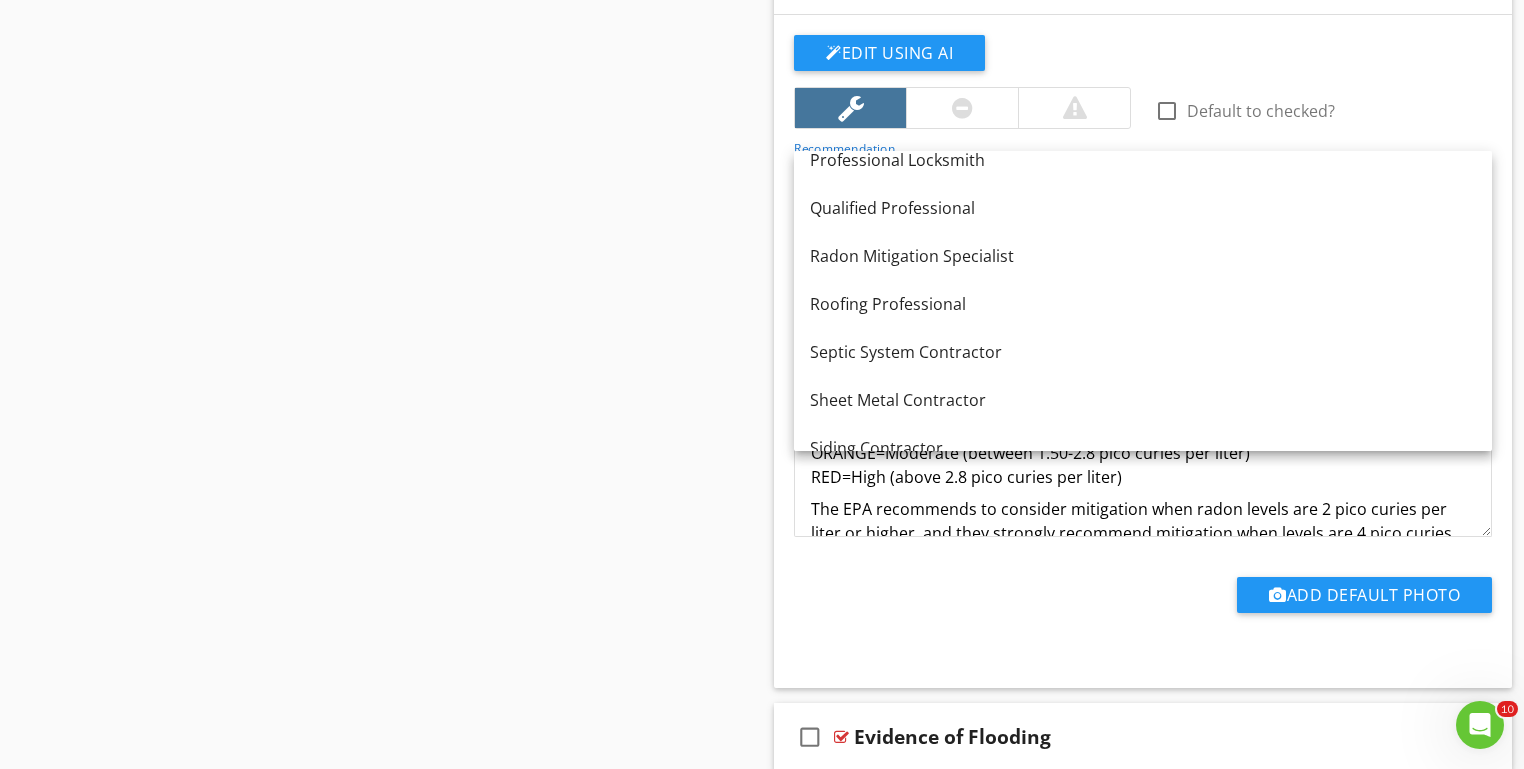 scroll, scrollTop: 2260, scrollLeft: 0, axis: vertical 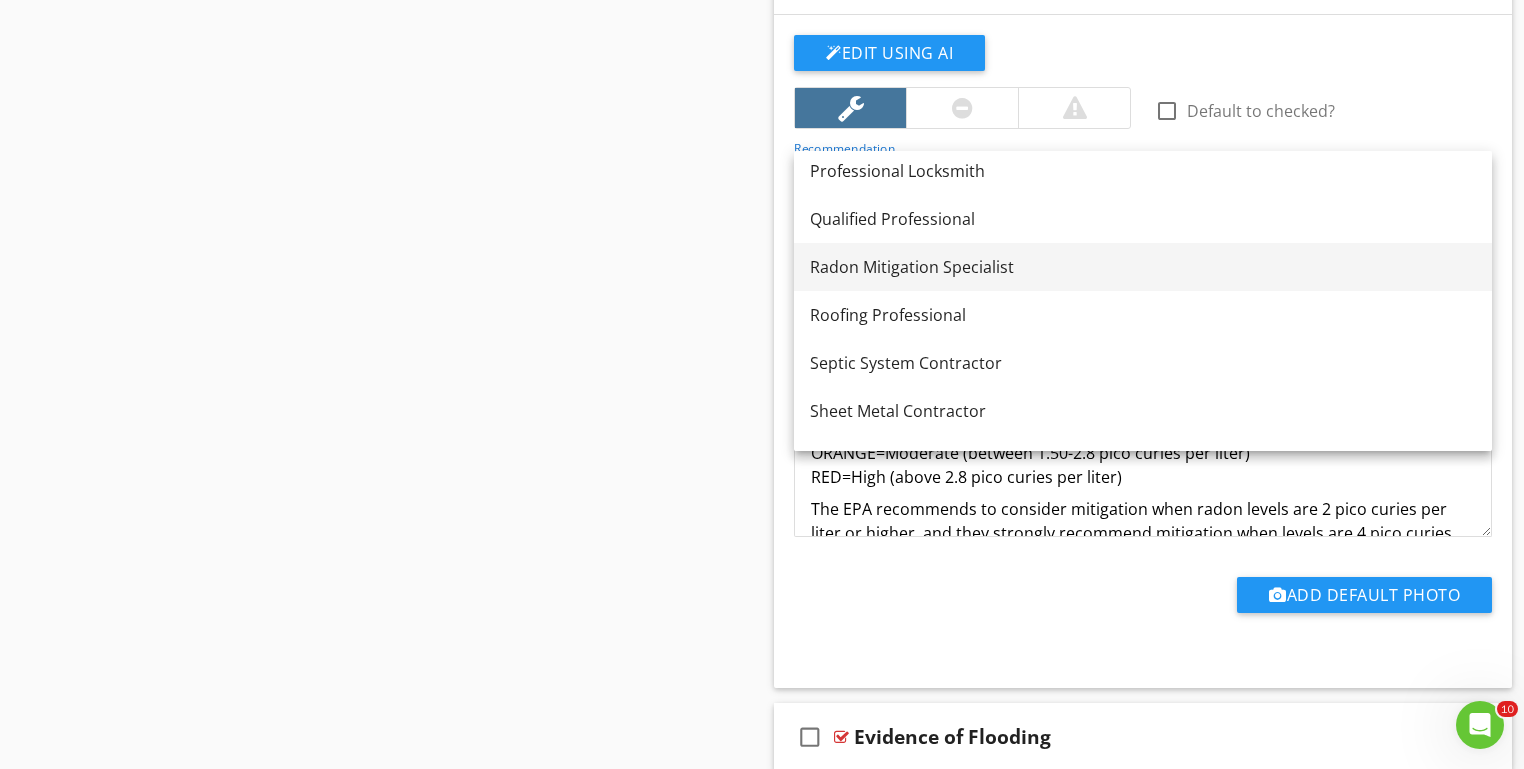 click on "Radon Mitigation Specialist" at bounding box center (1143, 267) 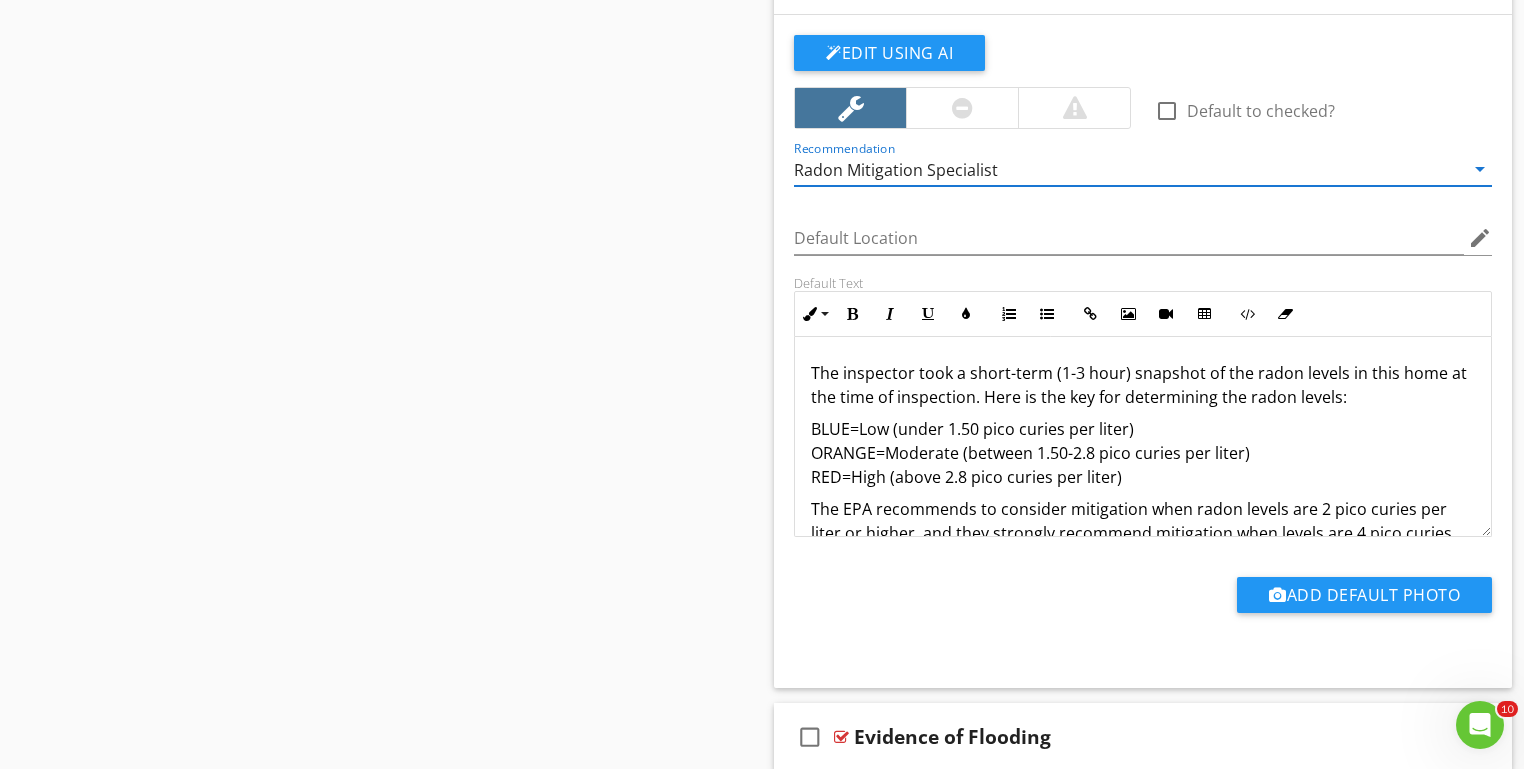 click on "Sections
Inspection Details           Structural Components           Exterior           Plumbing           Roofing           Electrical           Heating           Air Conditioning           Interiors           Built-in Appliances           Insulation and Ventilation           Fireplaces and Fuel-Burning Appliances           Pool
Section
Attachments
Attachment
Items
Walls           Ceilings           Floors           Steps, Stairways & Railings           Countertops & Cabinets           Doors           Windows           Garage Door           Bathrooms           Ceiling fans           Trim
Item
Comments
New
Informational   check_box_outline_blank     Select All       check_box_outline_blank
Floor Coverings
New
Limitations" at bounding box center [762, -2395] 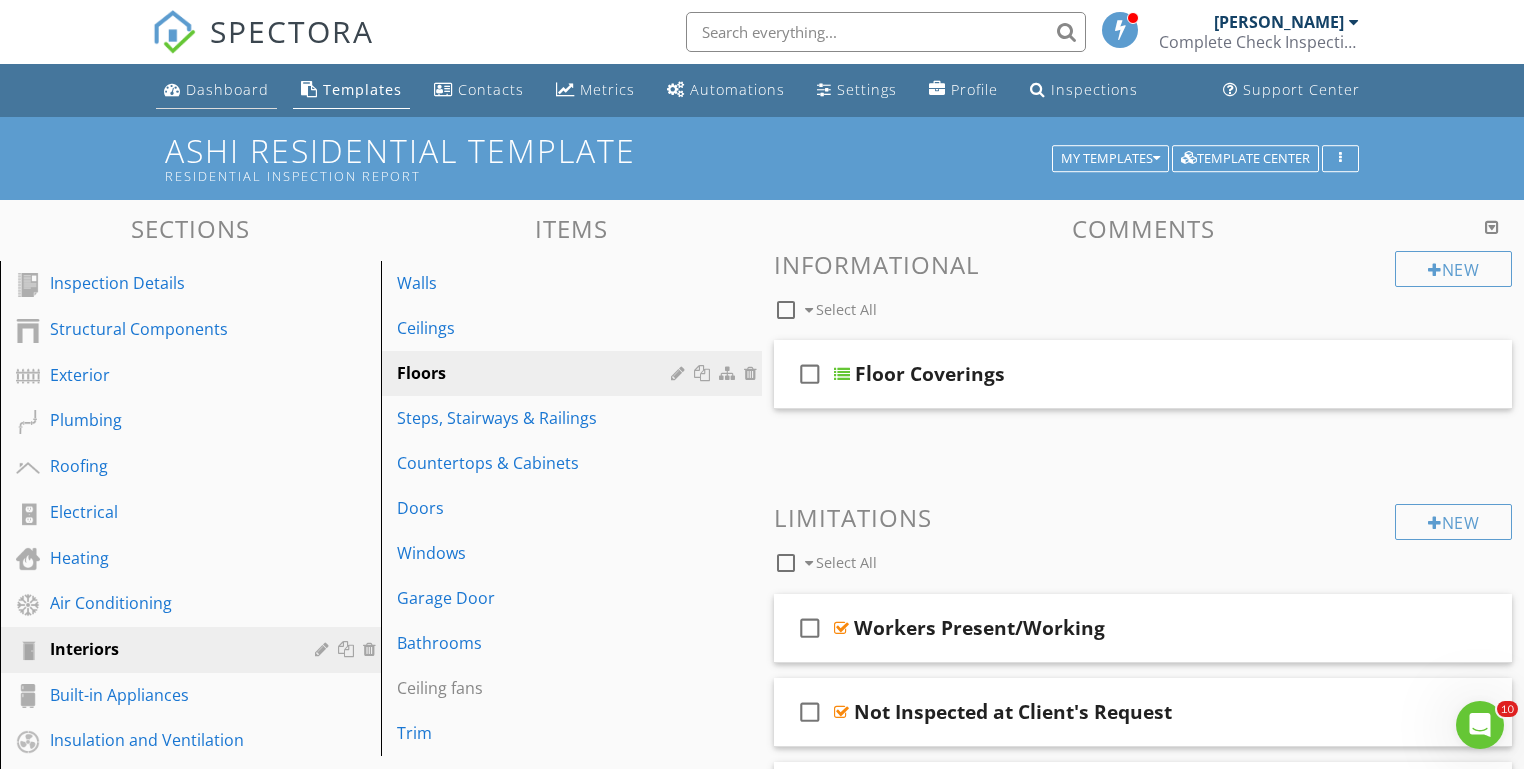scroll, scrollTop: 0, scrollLeft: 0, axis: both 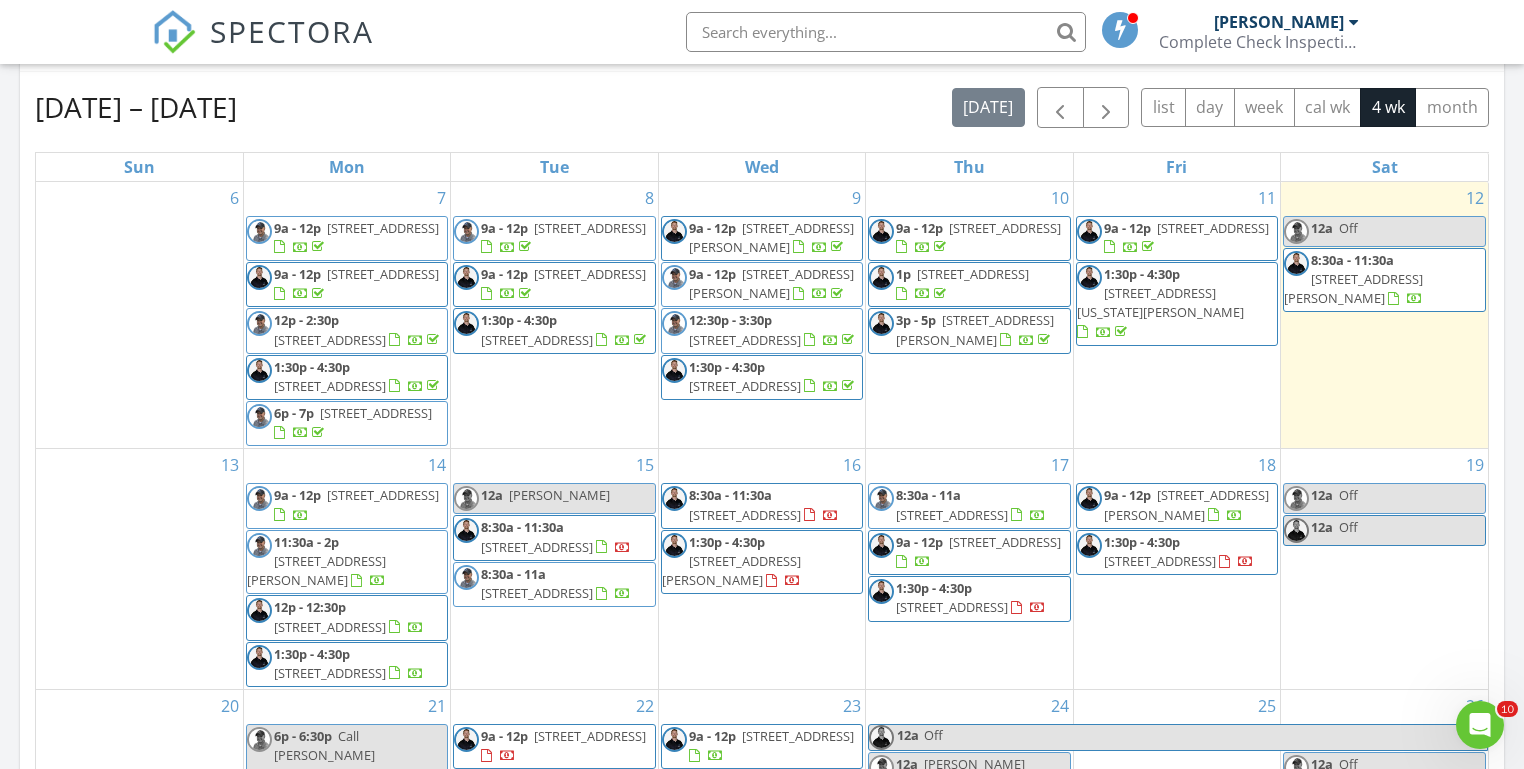 click on "[DATE]
[PERSON_NAME]
12:00 am
Off
[PERSON_NAME]
New Inspection     New Quote         Map               1 + − [GEOGRAPHIC_DATA], [GEOGRAPHIC_DATA] 44.3 km, 40 min Head southwest on [GEOGRAPHIC_DATA] 55 m Turn right onto [GEOGRAPHIC_DATA] 55 m Turn right onto [GEOGRAPHIC_DATA] 15 m Turn left to stay on [GEOGRAPHIC_DATA] 25 m Turn left onto [GEOGRAPHIC_DATA] 550 m Continue onto [GEOGRAPHIC_DATA] 800 m Enter the traffic circle and take the 3rd exit onto [PERSON_NAME][GEOGRAPHIC_DATA] 70 m Exit the traffic circle onto [PERSON_NAME][GEOGRAPHIC_DATA] 1 km Turn right onto ID 44 4 km Take the ramp on the left 350 m Merge left onto [GEOGRAPHIC_DATA] (I 84) 2 km Continue onto I 84 30 km Take the ramp towards ID 55: Eagle 1 km Turn right onto [GEOGRAPHIC_DATA] 250 m Turn left onto [GEOGRAPHIC_DATA] 1.5 km Turn right onto [GEOGRAPHIC_DATA] 400 m Turn left onto [GEOGRAPHIC_DATA] 900 m" at bounding box center [762, 301] 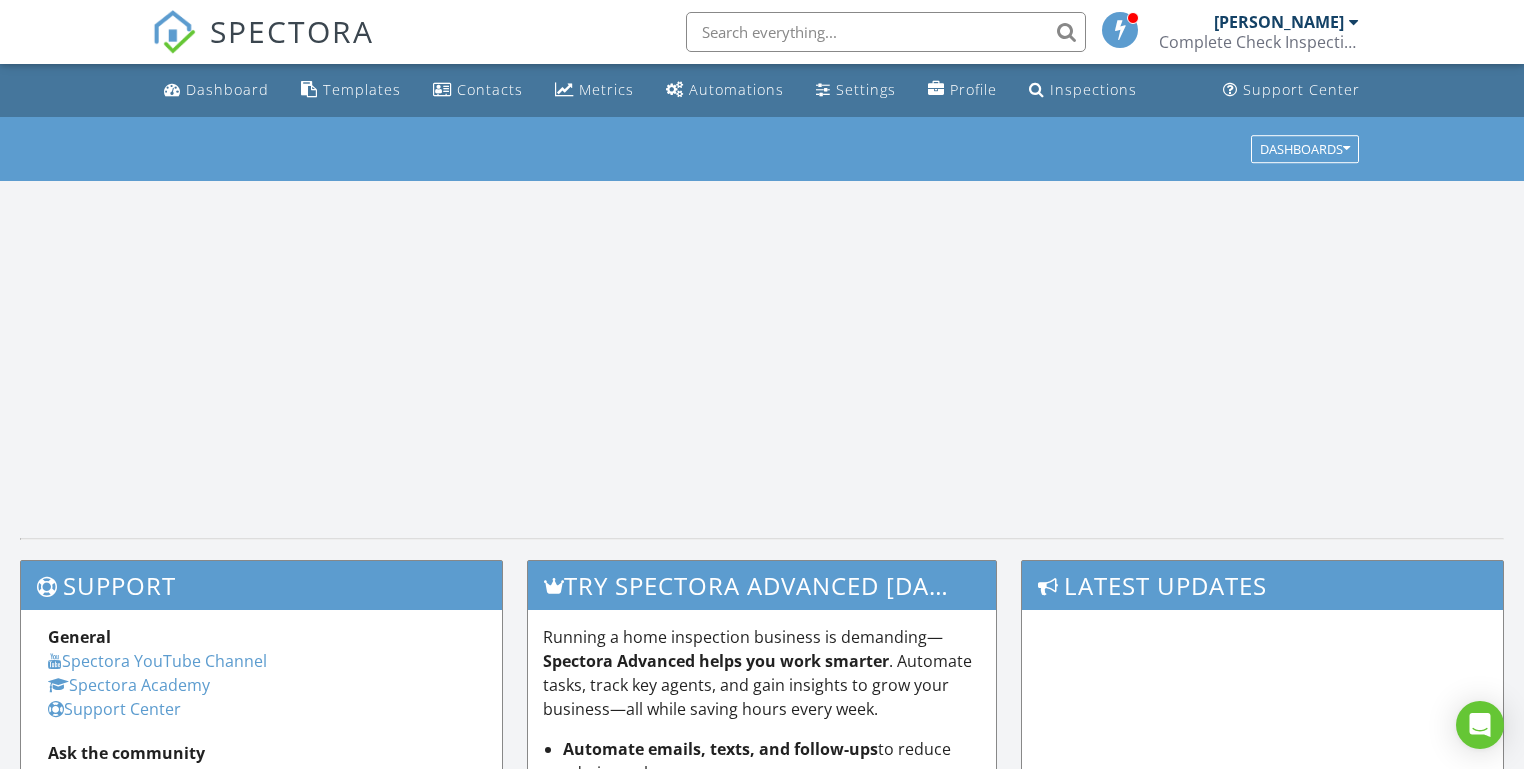 scroll, scrollTop: 0, scrollLeft: 0, axis: both 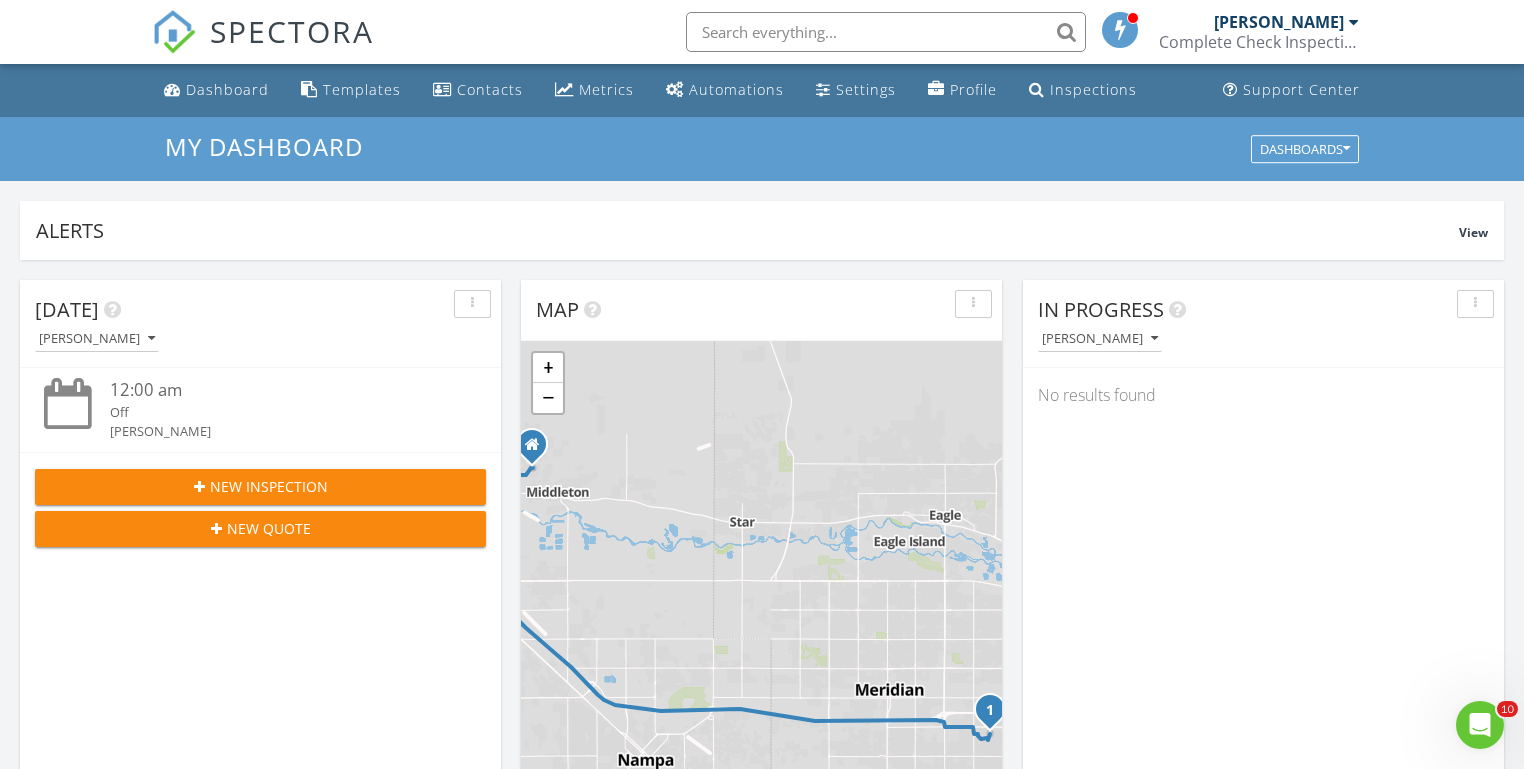 click on "[DATE]
[PERSON_NAME]
12:00 am
Off
[PERSON_NAME]
New Inspection     New Quote         Map               1 + − [GEOGRAPHIC_DATA], [GEOGRAPHIC_DATA] 44.3 km, 40 min Head southwest on [GEOGRAPHIC_DATA] 55 m Turn right onto [GEOGRAPHIC_DATA] 55 m Turn right onto [GEOGRAPHIC_DATA] 15 m Turn left to stay on [GEOGRAPHIC_DATA] 25 m Turn left onto [GEOGRAPHIC_DATA] 550 m Continue onto [GEOGRAPHIC_DATA] 800 m Enter the traffic circle and take the 3rd exit onto [PERSON_NAME][GEOGRAPHIC_DATA] 70 m Exit the traffic circle onto [PERSON_NAME][GEOGRAPHIC_DATA] 1 km Turn right onto ID 44 4 km Take the ramp on the left 350 m Merge left onto [GEOGRAPHIC_DATA] (I 84) 2 km Continue onto I 84 30 km Take the ramp towards ID 55: Eagle 1 km Turn right onto [GEOGRAPHIC_DATA] 250 m Turn left onto [GEOGRAPHIC_DATA] 1.5 km Turn right onto [GEOGRAPHIC_DATA] 400 m Turn left onto [GEOGRAPHIC_DATA] 900 m" at bounding box center [762, 1170] 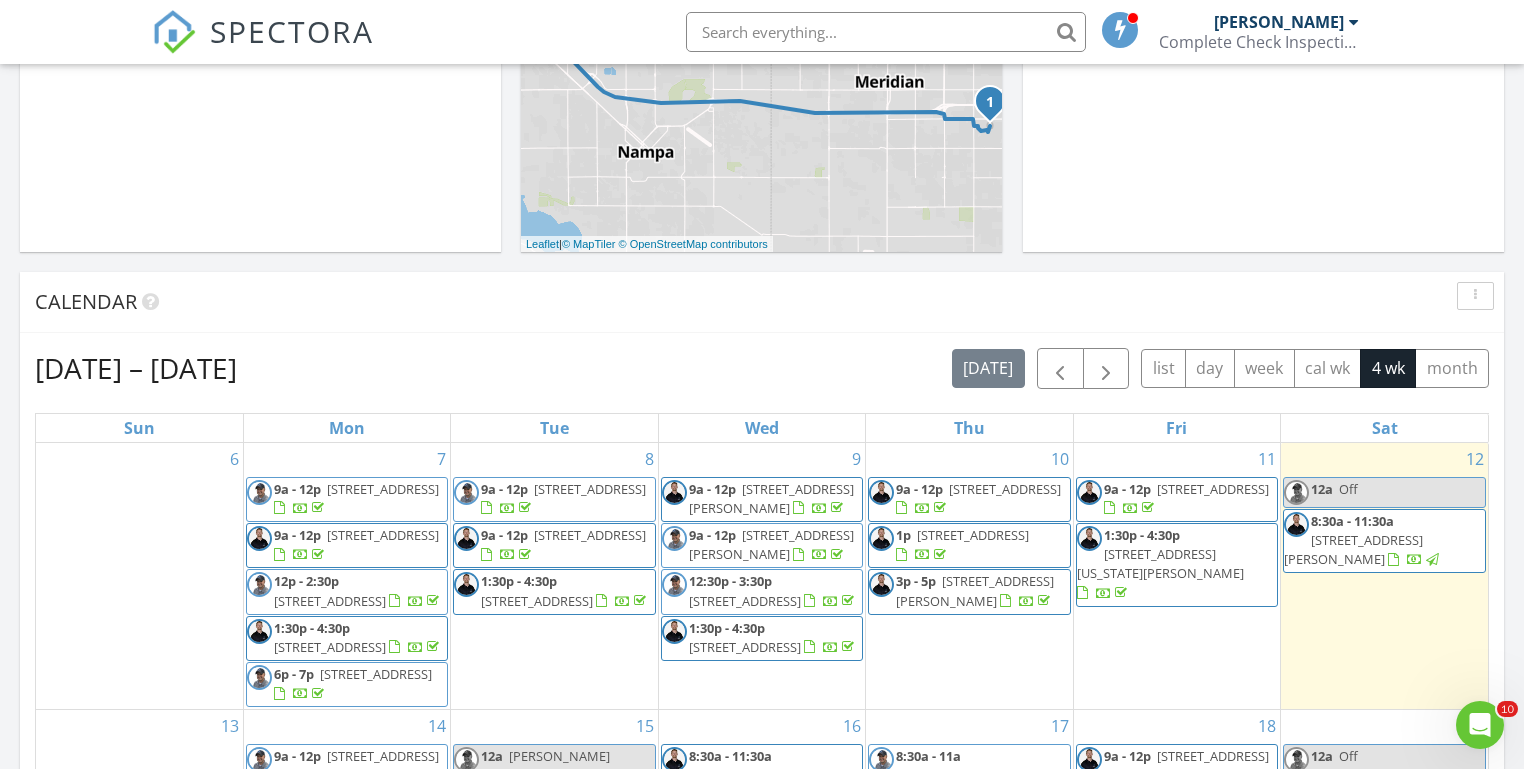 scroll, scrollTop: 623, scrollLeft: 0, axis: vertical 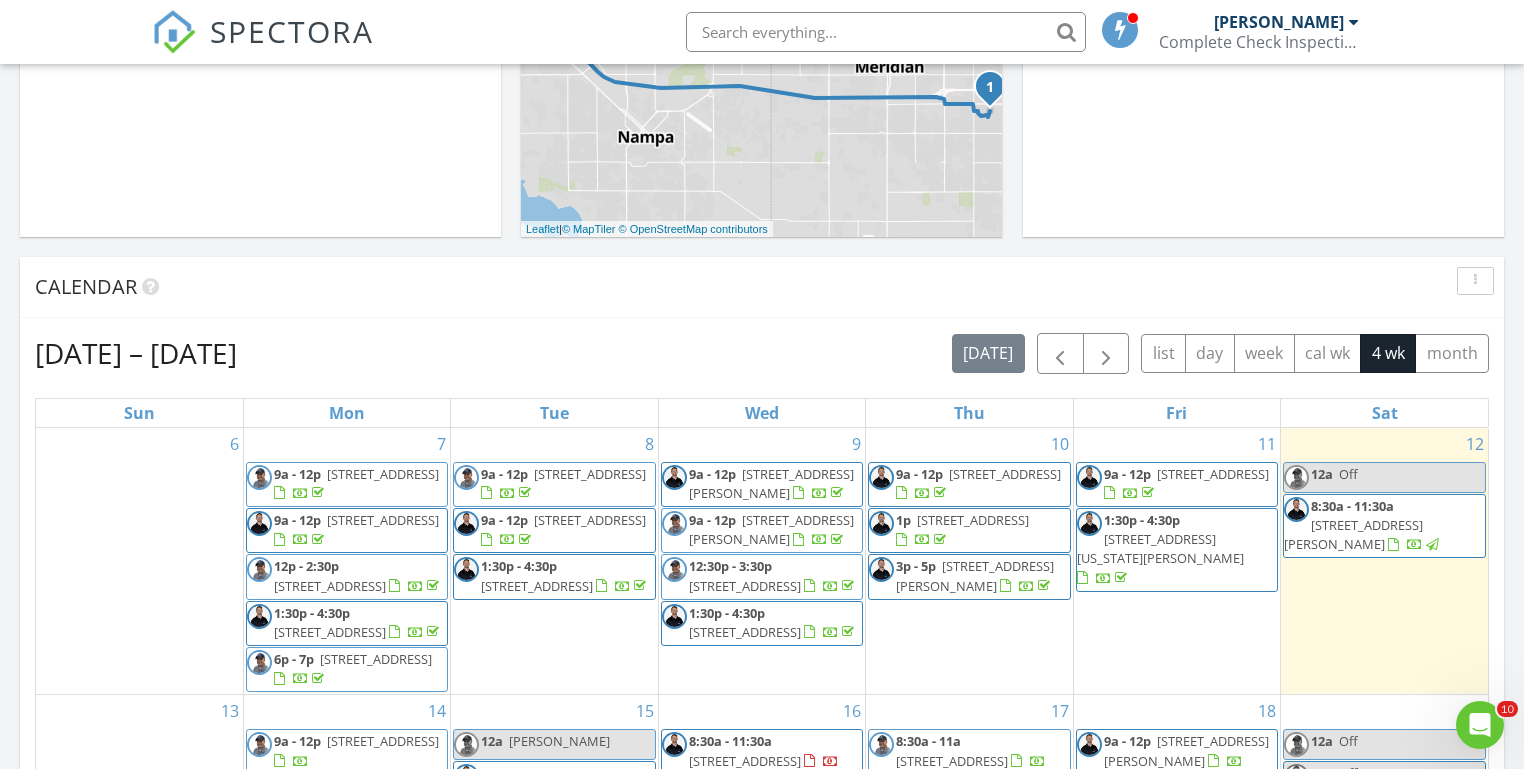 click on "[DATE]
[PERSON_NAME]
12:00 am
Off
[PERSON_NAME]
New Inspection     New Quote         Map               1 + − [GEOGRAPHIC_DATA], [GEOGRAPHIC_DATA] 44.3 km, 40 min Head southwest on [GEOGRAPHIC_DATA] 55 m Turn right onto [GEOGRAPHIC_DATA] 55 m Turn right onto [GEOGRAPHIC_DATA] 15 m Turn left to stay on [GEOGRAPHIC_DATA] 25 m Turn left onto [GEOGRAPHIC_DATA] 550 m Continue onto [GEOGRAPHIC_DATA] 800 m Enter the traffic circle and take the 3rd exit onto [PERSON_NAME][GEOGRAPHIC_DATA] 70 m Exit the traffic circle onto [PERSON_NAME][GEOGRAPHIC_DATA] 1 km Turn right onto ID 44 4 km Take the ramp on the left 350 m Merge left onto [GEOGRAPHIC_DATA] (I 84) 2 km Continue onto I 84 30 km Take the ramp towards ID 55: Eagle 1 km Turn right onto [GEOGRAPHIC_DATA] 250 m Turn left onto [GEOGRAPHIC_DATA] 1.5 km Turn right onto [GEOGRAPHIC_DATA] 400 m Turn left onto [GEOGRAPHIC_DATA] 900 m" at bounding box center (762, 547) 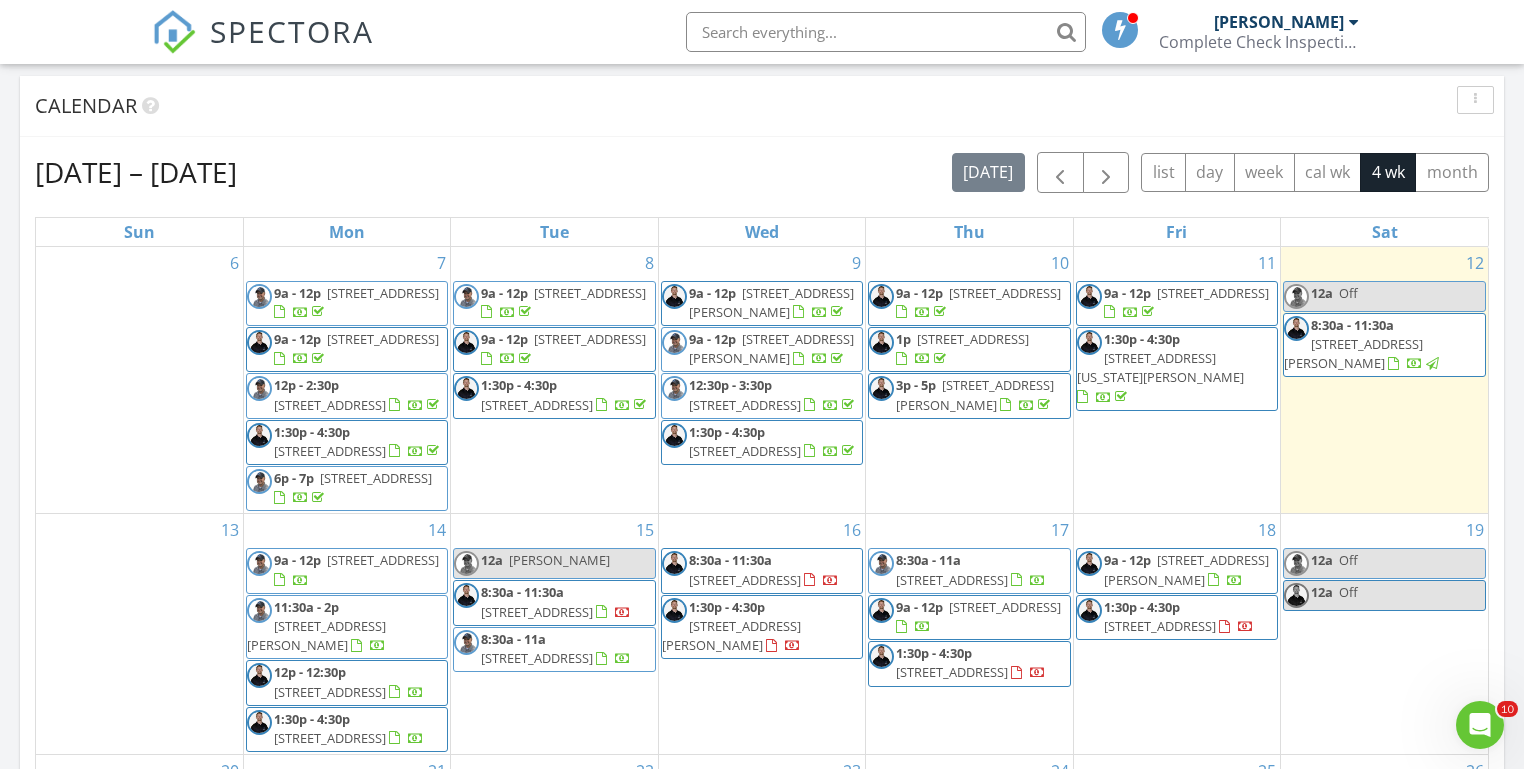 scroll, scrollTop: 745, scrollLeft: 0, axis: vertical 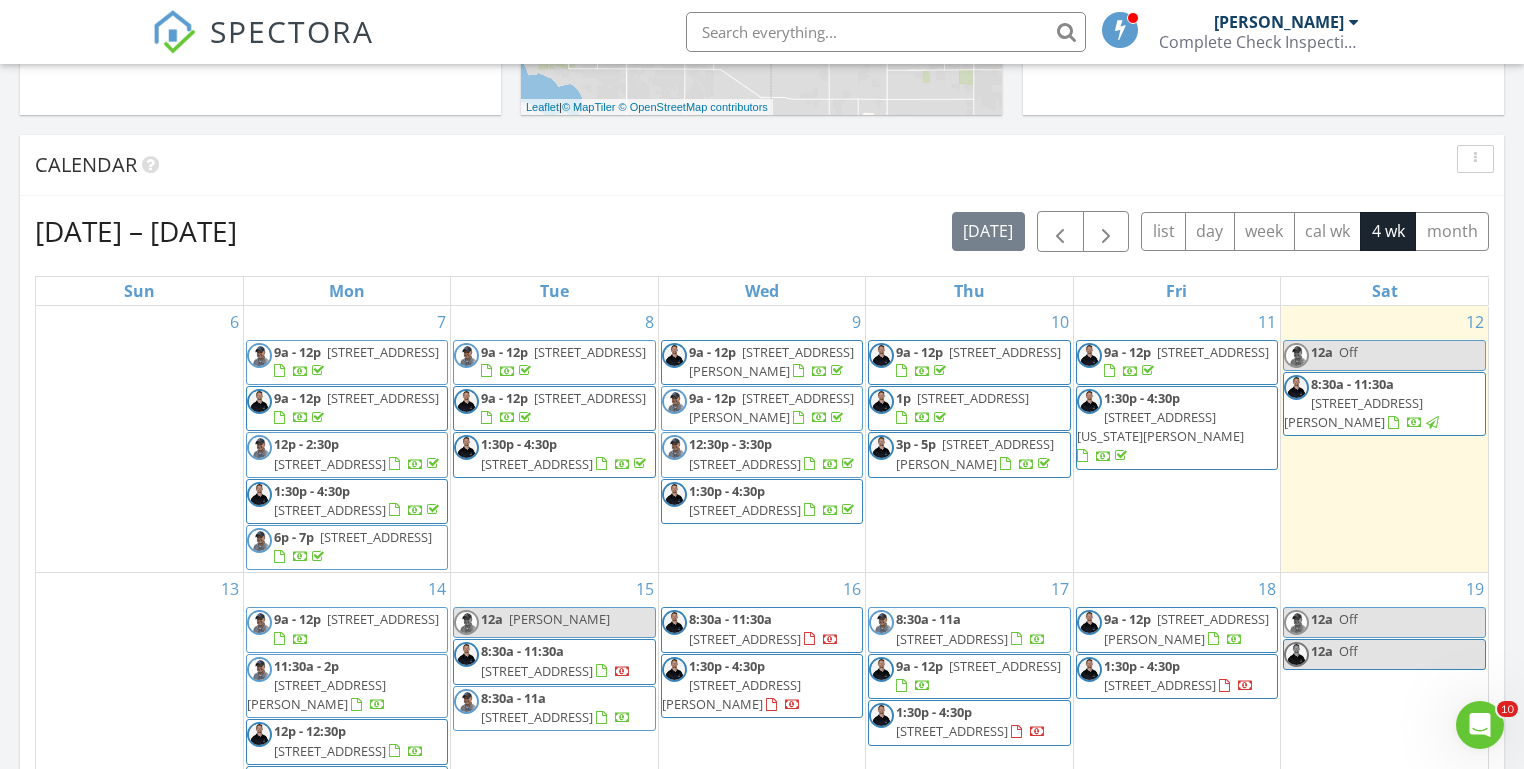 click on "Today
Michael Hasson
12:00 am
Off
Michael Hasson
New Inspection     New Quote         Map               1 + − Vietnam Veterans Memorial Highway, Vietnam Veterans Memorial Highway 44.3 km, 40 min Head southwest on Windmill Springs Court 55 m Turn right onto Stallion Springs Way 55 m Turn right onto West Highlands Parkway 15 m Turn left to stay on West Highlands Parkway 25 m Turn left onto West Highlands Parkway 550 m Continue onto West 9th Street 800 m Enter the traffic circle and take the 3rd exit onto Emmett Road 70 m Exit the traffic circle onto Emmett Road 1 km Turn right onto ID 44 4 km Take the ramp on the left 350 m Merge left onto Vietnam Veterans Memorial Highway (I 84) 2 km Continue onto I 84 30 km Take the ramp towards ID 55: Eagle 1 km Turn right onto South Eagle Road 250 m Turn left onto East Overland Road 1.5 km Turn right onto South Cloverdale Road 400 m Turn left onto West Peppermint Drive 900 m" at bounding box center [762, 425] 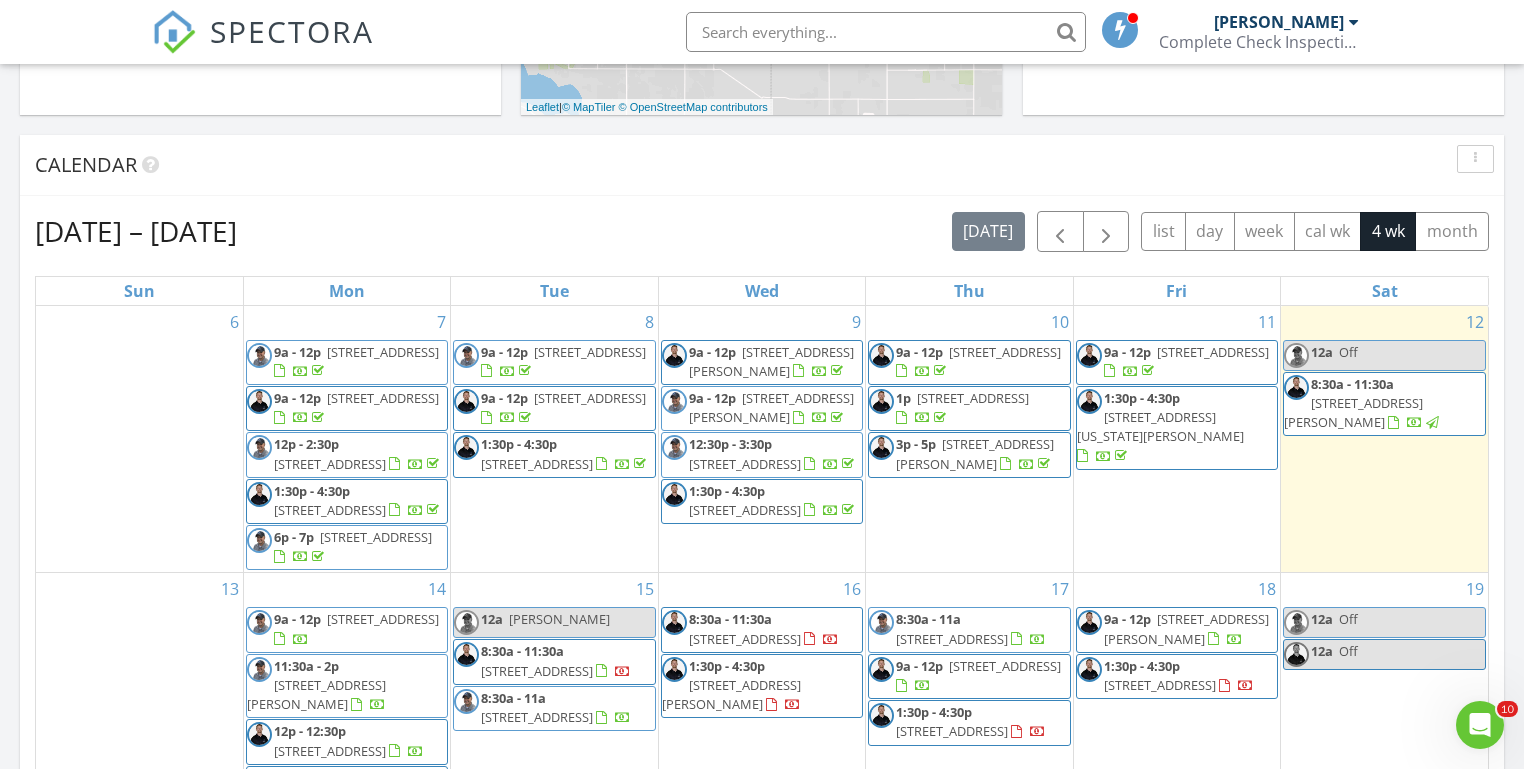 click on "Today
Michael Hasson
12:00 am
Off
Michael Hasson
New Inspection     New Quote         Map               1 + − Vietnam Veterans Memorial Highway, Vietnam Veterans Memorial Highway 44.3 km, 40 min Head southwest on Windmill Springs Court 55 m Turn right onto Stallion Springs Way 55 m Turn right onto West Highlands Parkway 15 m Turn left to stay on West Highlands Parkway 25 m Turn left onto West Highlands Parkway 550 m Continue onto West 9th Street 800 m Enter the traffic circle and take the 3rd exit onto Emmett Road 70 m Exit the traffic circle onto Emmett Road 1 km Turn right onto ID 44 4 km Take the ramp on the left 350 m Merge left onto Vietnam Veterans Memorial Highway (I 84) 2 km Continue onto I 84 30 km Take the ramp towards ID 55: Eagle 1 km Turn right onto South Eagle Road 250 m Turn left onto East Overland Road 1.5 km Turn right onto South Cloverdale Road 400 m Turn left onto West Peppermint Drive 900 m" at bounding box center [762, 425] 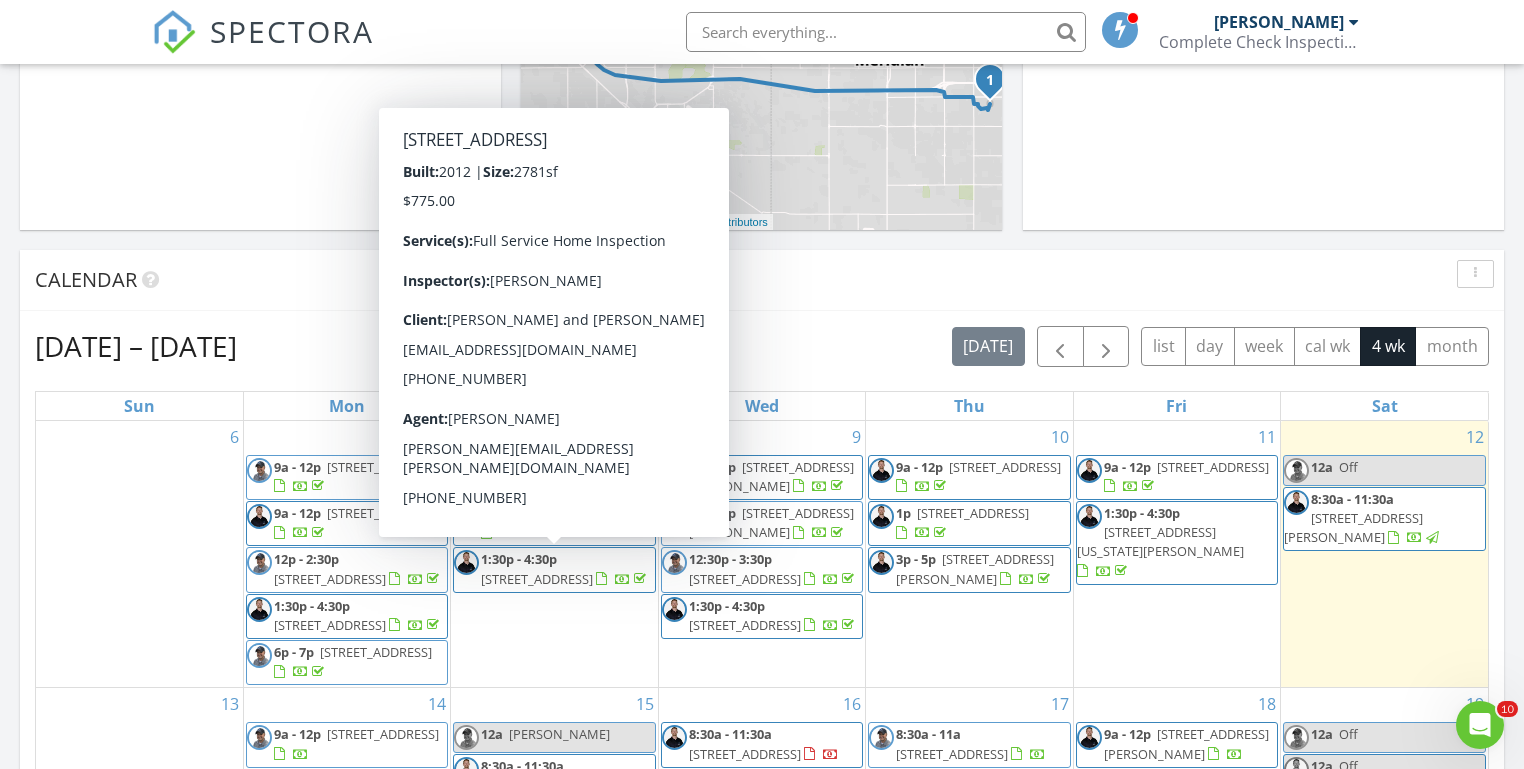 scroll, scrollTop: 628, scrollLeft: 0, axis: vertical 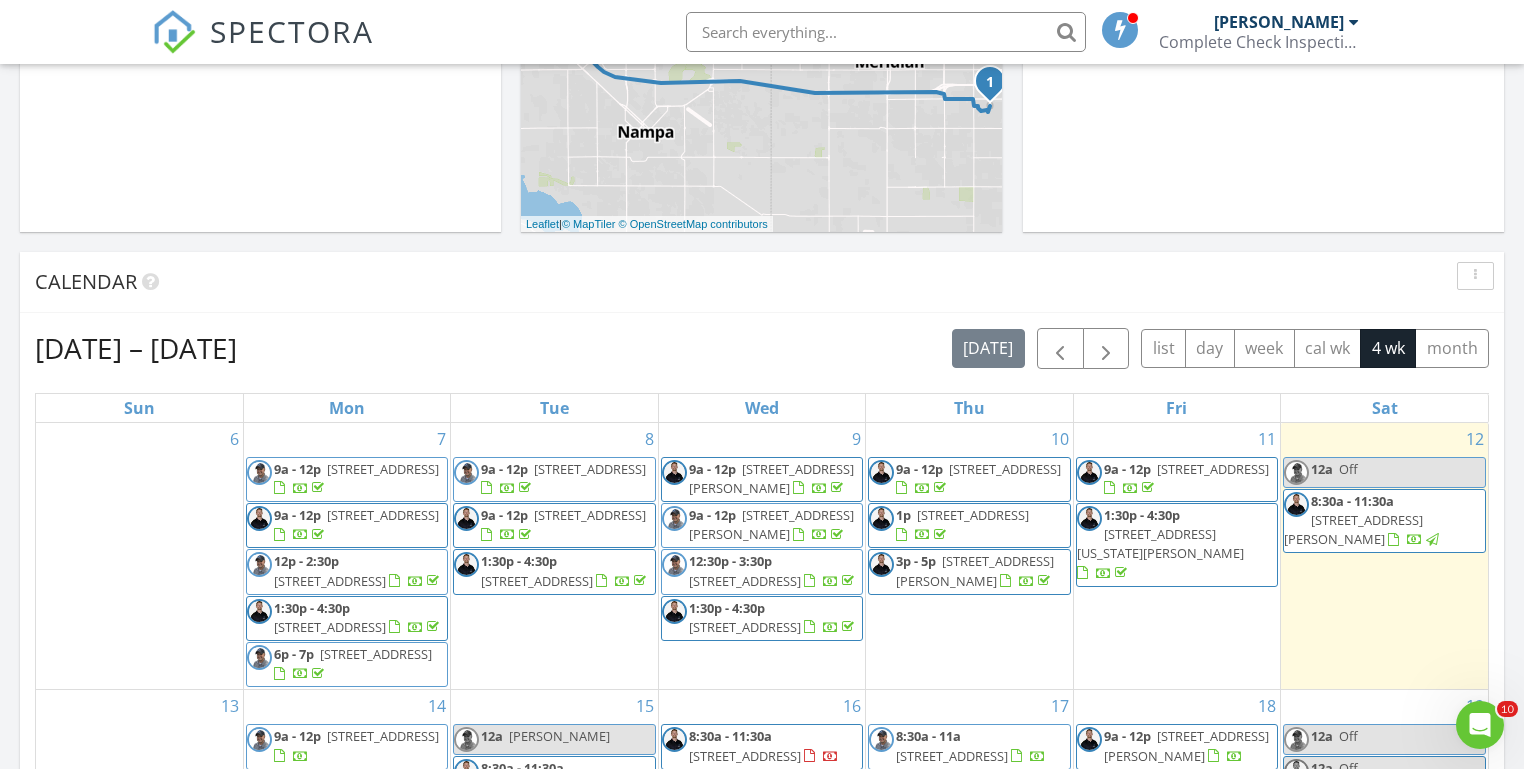 click on "Today
Michael Hasson
12:00 am
Off
Michael Hasson
New Inspection     New Quote         Map               1 + − Vietnam Veterans Memorial Highway, Vietnam Veterans Memorial Highway 44.3 km, 40 min Head southwest on Windmill Springs Court 55 m Turn right onto Stallion Springs Way 55 m Turn right onto West Highlands Parkway 15 m Turn left to stay on West Highlands Parkway 25 m Turn left onto West Highlands Parkway 550 m Continue onto West 9th Street 800 m Enter the traffic circle and take the 3rd exit onto Emmett Road 70 m Exit the traffic circle onto Emmett Road 1 km Turn right onto ID 44 4 km Take the ramp on the left 350 m Merge left onto Vietnam Veterans Memorial Highway (I 84) 2 km Continue onto I 84 30 km Take the ramp towards ID 55: Eagle 1 km Turn right onto South Eagle Road 250 m Turn left onto East Overland Road 1.5 km Turn right onto South Cloverdale Road 400 m Turn left onto West Peppermint Drive 900 m" at bounding box center (762, 542) 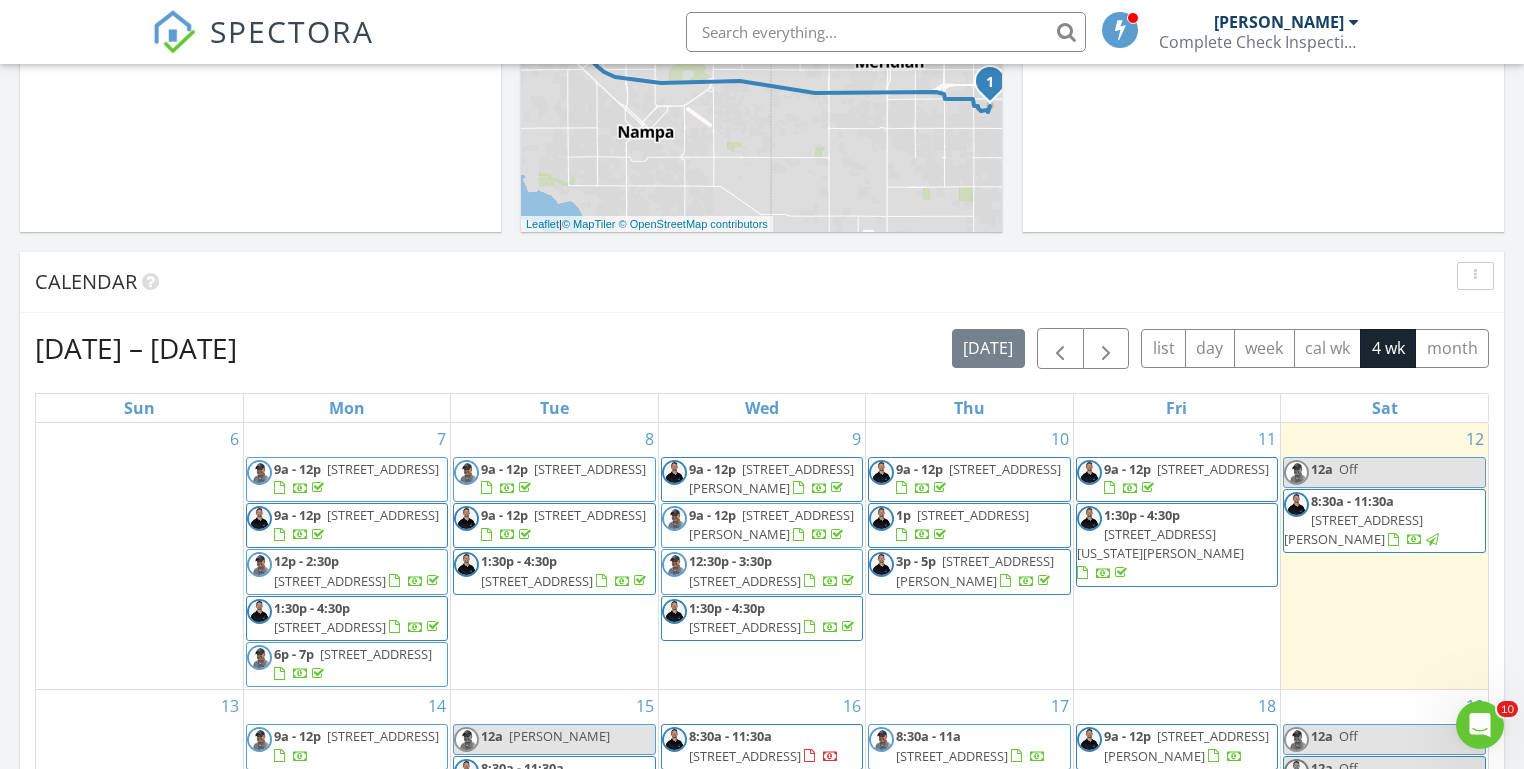 click on "Today
Michael Hasson
12:00 am
Off
Michael Hasson
New Inspection     New Quote         Map               1 + − Vietnam Veterans Memorial Highway, Vietnam Veterans Memorial Highway 44.3 km, 40 min Head southwest on Windmill Springs Court 55 m Turn right onto Stallion Springs Way 55 m Turn right onto West Highlands Parkway 15 m Turn left to stay on West Highlands Parkway 25 m Turn left onto West Highlands Parkway 550 m Continue onto West 9th Street 800 m Enter the traffic circle and take the 3rd exit onto Emmett Road 70 m Exit the traffic circle onto Emmett Road 1 km Turn right onto ID 44 4 km Take the ramp on the left 350 m Merge left onto Vietnam Veterans Memorial Highway (I 84) 2 km Continue onto I 84 30 km Take the ramp towards ID 55: Eagle 1 km Turn right onto South Eagle Road 250 m Turn left onto East Overland Road 1.5 km Turn right onto South Cloverdale Road 400 m Turn left onto West Peppermint Drive 900 m" at bounding box center [762, 542] 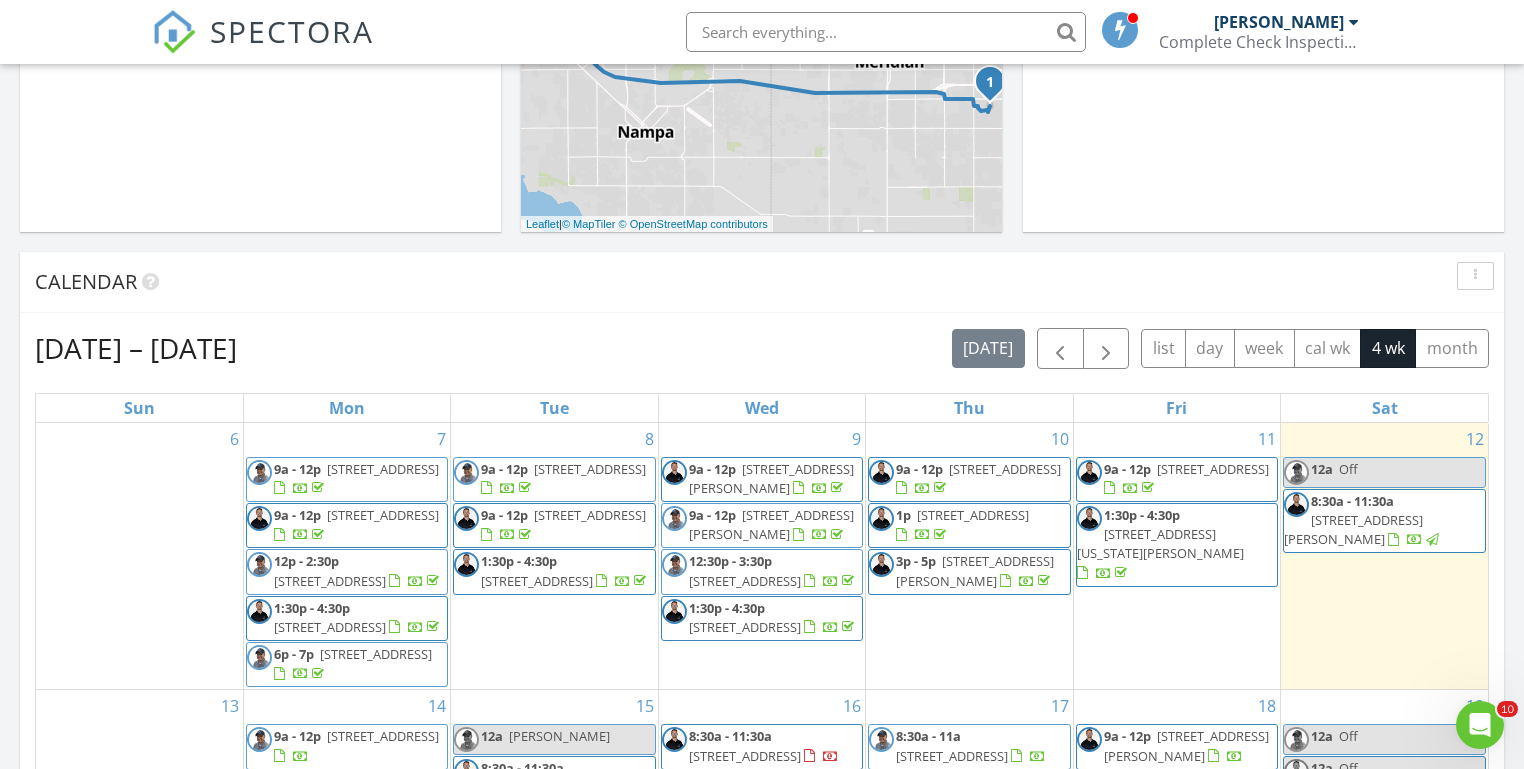 click on "Today
Michael Hasson
12:00 am
Off
Michael Hasson
New Inspection     New Quote         Map               1 + − Vietnam Veterans Memorial Highway, Vietnam Veterans Memorial Highway 44.3 km, 40 min Head southwest on Windmill Springs Court 55 m Turn right onto Stallion Springs Way 55 m Turn right onto West Highlands Parkway 15 m Turn left to stay on West Highlands Parkway 25 m Turn left onto West Highlands Parkway 550 m Continue onto West 9th Street 800 m Enter the traffic circle and take the 3rd exit onto Emmett Road 70 m Exit the traffic circle onto Emmett Road 1 km Turn right onto ID 44 4 km Take the ramp on the left 350 m Merge left onto Vietnam Veterans Memorial Highway (I 84) 2 km Continue onto I 84 30 km Take the ramp towards ID 55: Eagle 1 km Turn right onto South Eagle Road 250 m Turn left onto East Overland Road 1.5 km Turn right onto South Cloverdale Road 400 m Turn left onto West Peppermint Drive 900 m" at bounding box center (762, 542) 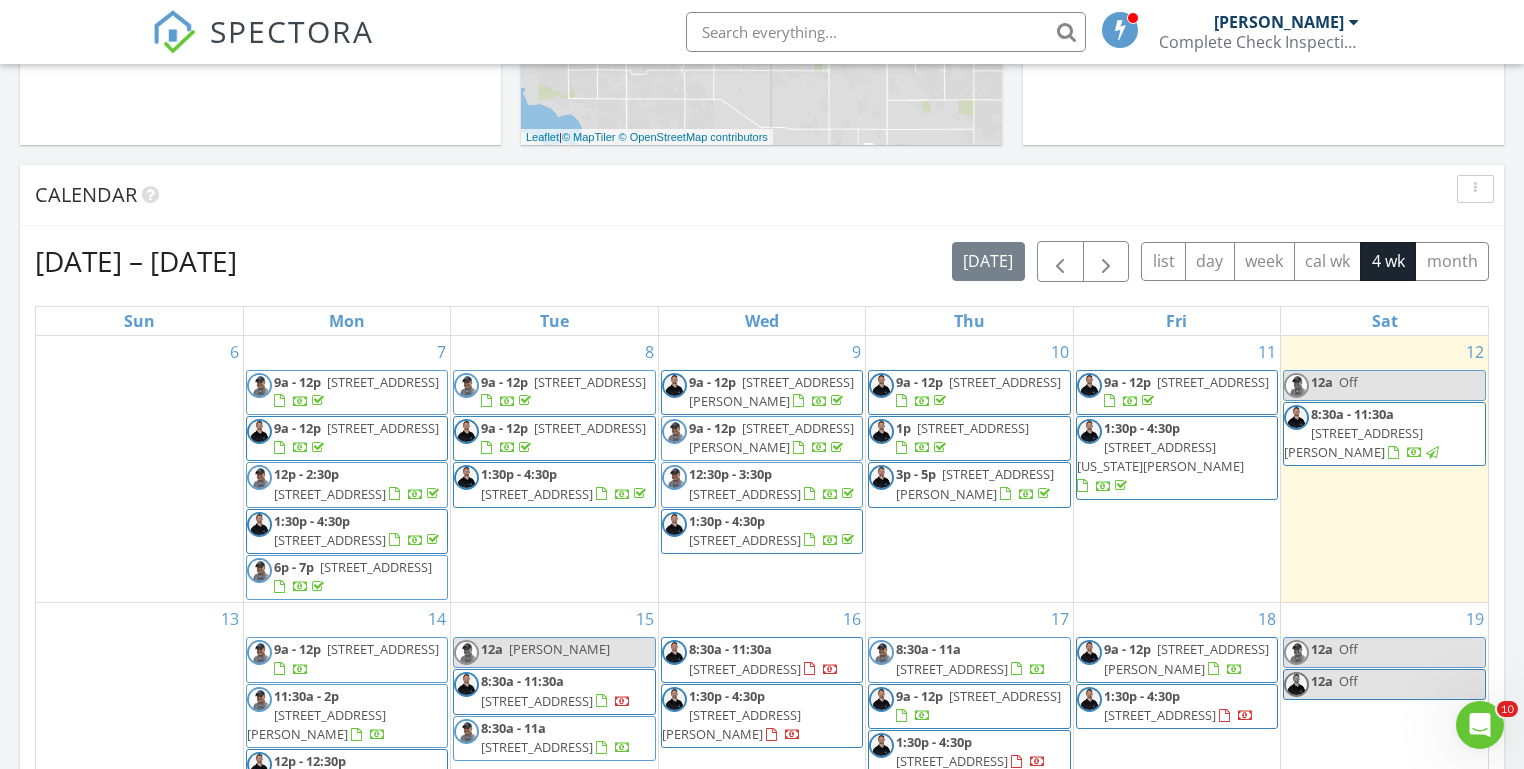 scroll, scrollTop: 762, scrollLeft: 0, axis: vertical 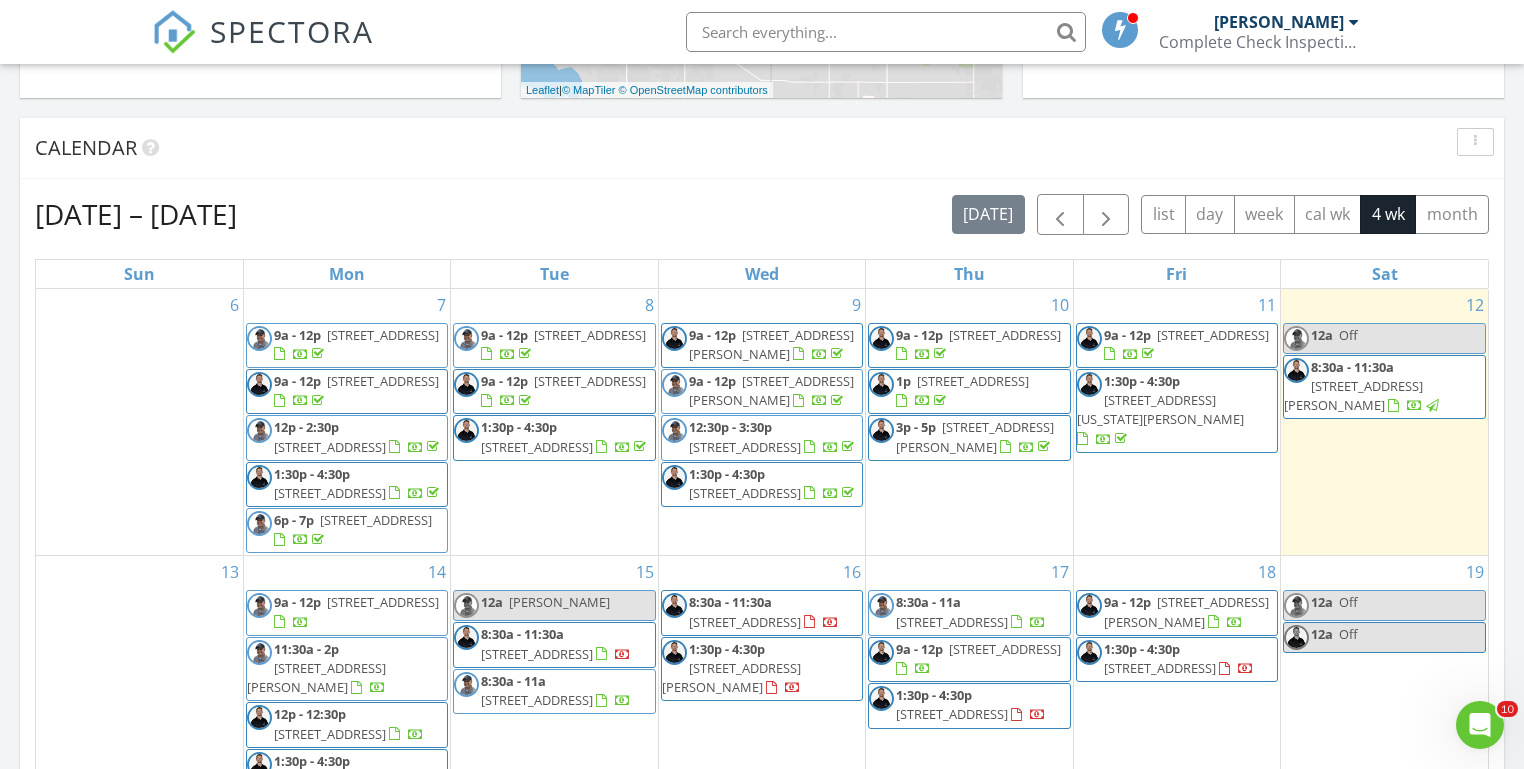 click on "Jul 6 – Aug 2, 2025 today list day week cal wk 4 wk month Sun Mon Tue Wed Thu Fri Sat 6 7
9a - 12p
1900 Carlow St, Middleton 83644
9a - 12p
7288 E Osprey Ests Dr, Nampa 83686
12p - 2:30p
7817 Arlington Ct, Nampa 83687
1:30p - 4:30p
433 Mountain View Dr, Marsing 83639
6p - 7p
1371 N Shelby Ave, Eagle 83616" at bounding box center [762, 633] 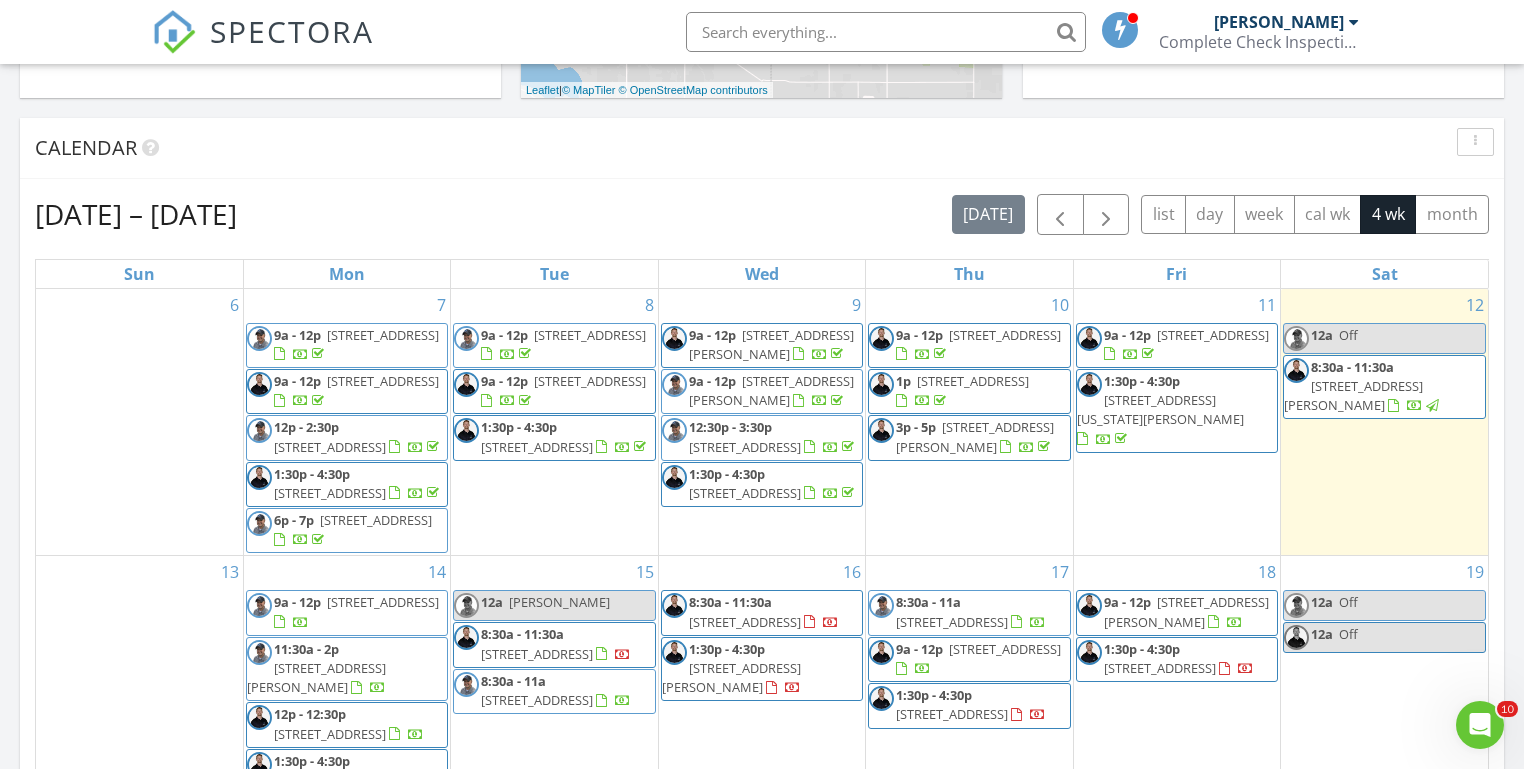 click on "Today
Michael Hasson
12:00 am
Off
Michael Hasson
New Inspection     New Quote         Map               1 + − Vietnam Veterans Memorial Highway, Vietnam Veterans Memorial Highway 44.3 km, 40 min Head southwest on Windmill Springs Court 55 m Turn right onto Stallion Springs Way 55 m Turn right onto West Highlands Parkway 15 m Turn left to stay on West Highlands Parkway 25 m Turn left onto West Highlands Parkway 550 m Continue onto West 9th Street 800 m Enter the traffic circle and take the 3rd exit onto Emmett Road 70 m Exit the traffic circle onto Emmett Road 1 km Turn right onto ID 44 4 km Take the ramp on the left 350 m Merge left onto Vietnam Veterans Memorial Highway (I 84) 2 km Continue onto I 84 30 km Take the ramp towards ID 55: Eagle 1 km Turn right onto South Eagle Road 250 m Turn left onto East Overland Road 1.5 km Turn right onto South Cloverdale Road 400 m Turn left onto West Peppermint Drive 900 m" at bounding box center (762, 408) 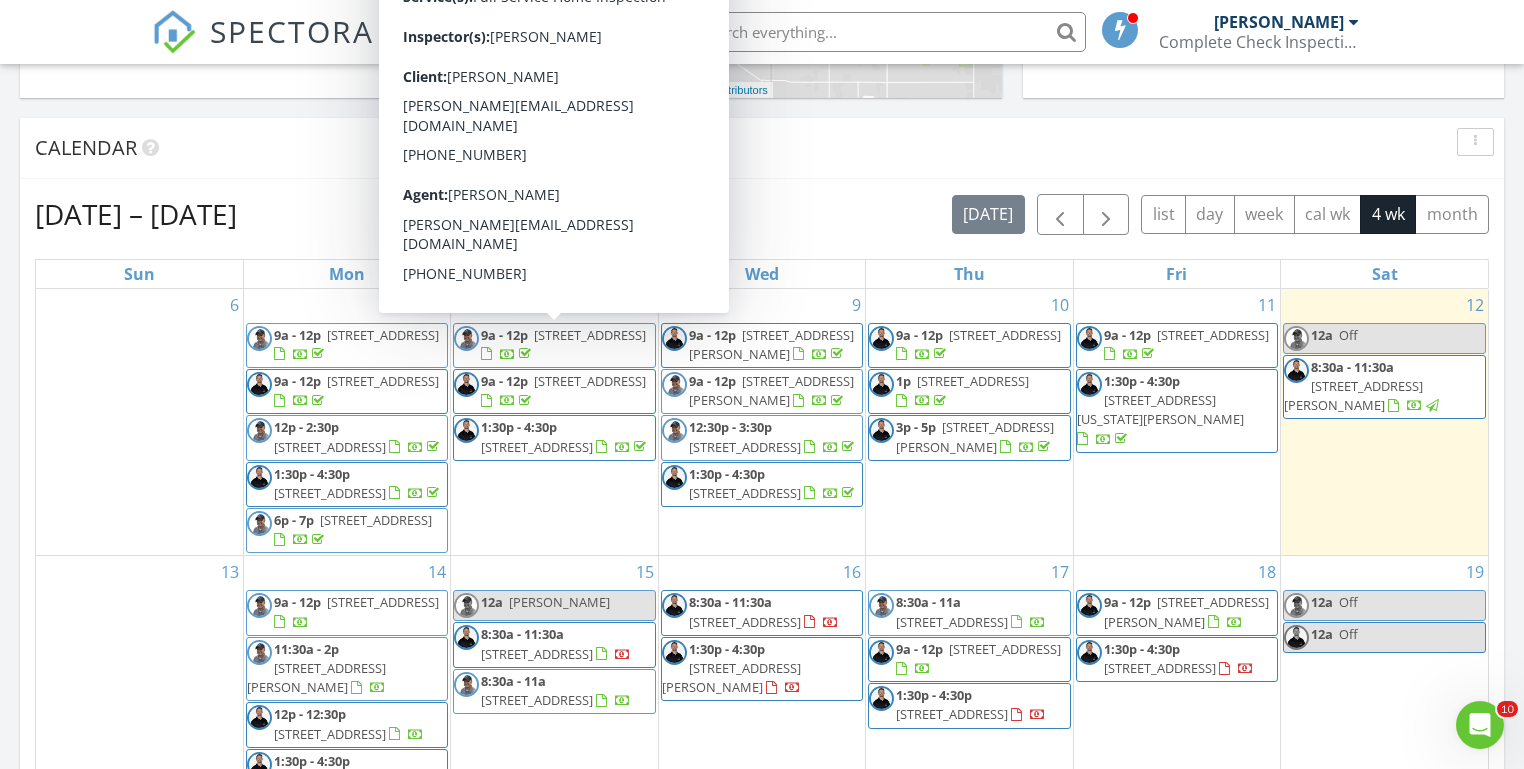 click on "Today
Michael Hasson
12:00 am
Off
Michael Hasson
New Inspection     New Quote         Map               1 + − Vietnam Veterans Memorial Highway, Vietnam Veterans Memorial Highway 44.3 km, 40 min Head southwest on Windmill Springs Court 55 m Turn right onto Stallion Springs Way 55 m Turn right onto West Highlands Parkway 15 m Turn left to stay on West Highlands Parkway 25 m Turn left onto West Highlands Parkway 550 m Continue onto West 9th Street 800 m Enter the traffic circle and take the 3rd exit onto Emmett Road 70 m Exit the traffic circle onto Emmett Road 1 km Turn right onto ID 44 4 km Take the ramp on the left 350 m Merge left onto Vietnam Veterans Memorial Highway (I 84) 2 km Continue onto I 84 30 km Take the ramp towards ID 55: Eagle 1 km Turn right onto South Eagle Road 250 m Turn left onto East Overland Road 1.5 km Turn right onto South Cloverdale Road 400 m Turn left onto West Peppermint Drive 900 m" at bounding box center [762, 408] 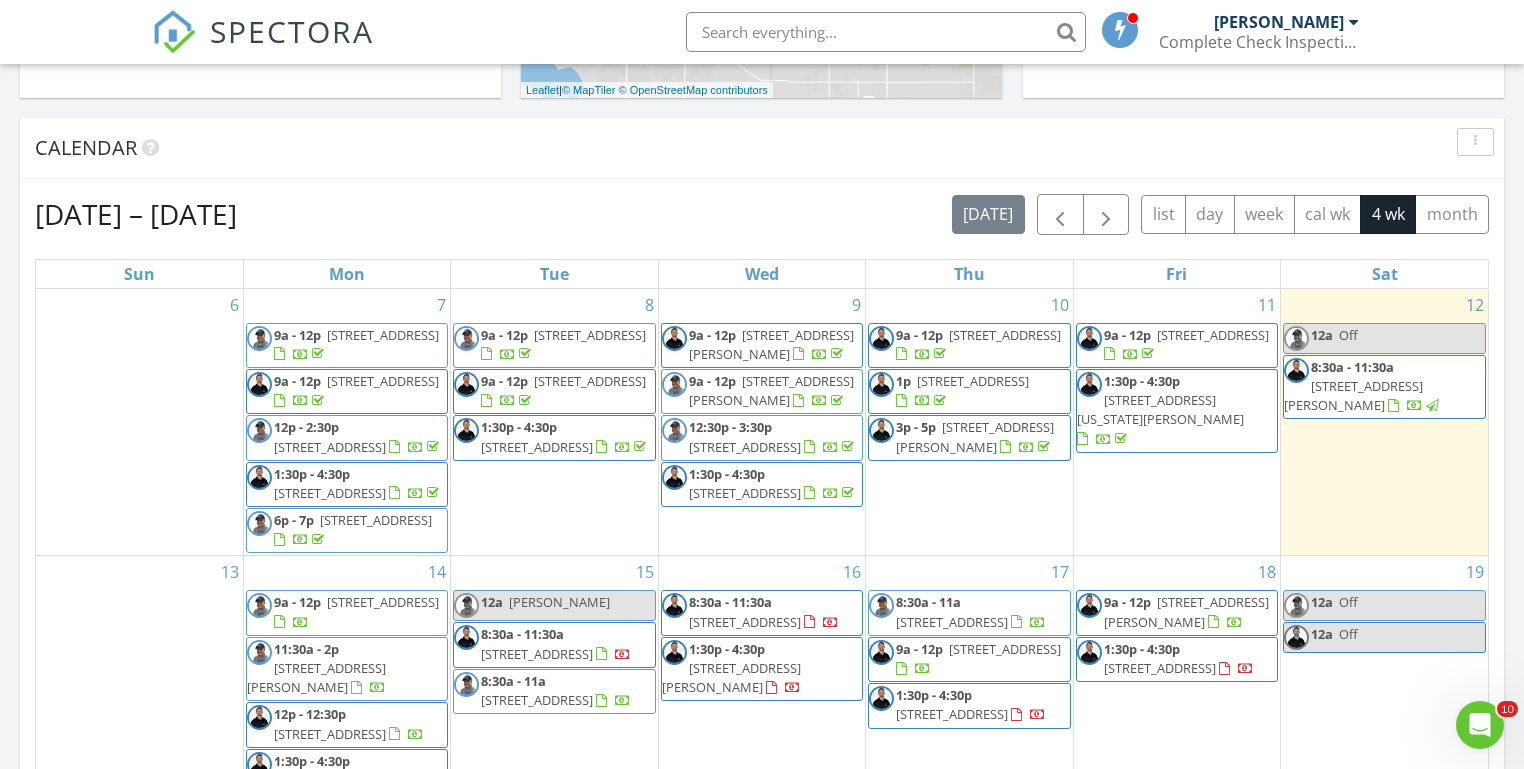 click on "Today
Michael Hasson
12:00 am
Off
Michael Hasson
New Inspection     New Quote         Map               1 + − Vietnam Veterans Memorial Highway, Vietnam Veterans Memorial Highway 44.3 km, 40 min Head southwest on Windmill Springs Court 55 m Turn right onto Stallion Springs Way 55 m Turn right onto West Highlands Parkway 15 m Turn left to stay on West Highlands Parkway 25 m Turn left onto West Highlands Parkway 550 m Continue onto West 9th Street 800 m Enter the traffic circle and take the 3rd exit onto Emmett Road 70 m Exit the traffic circle onto Emmett Road 1 km Turn right onto ID 44 4 km Take the ramp on the left 350 m Merge left onto Vietnam Veterans Memorial Highway (I 84) 2 km Continue onto I 84 30 km Take the ramp towards ID 55: Eagle 1 km Turn right onto South Eagle Road 250 m Turn left onto East Overland Road 1.5 km Turn right onto South Cloverdale Road 400 m Turn left onto West Peppermint Drive 900 m" at bounding box center (762, 408) 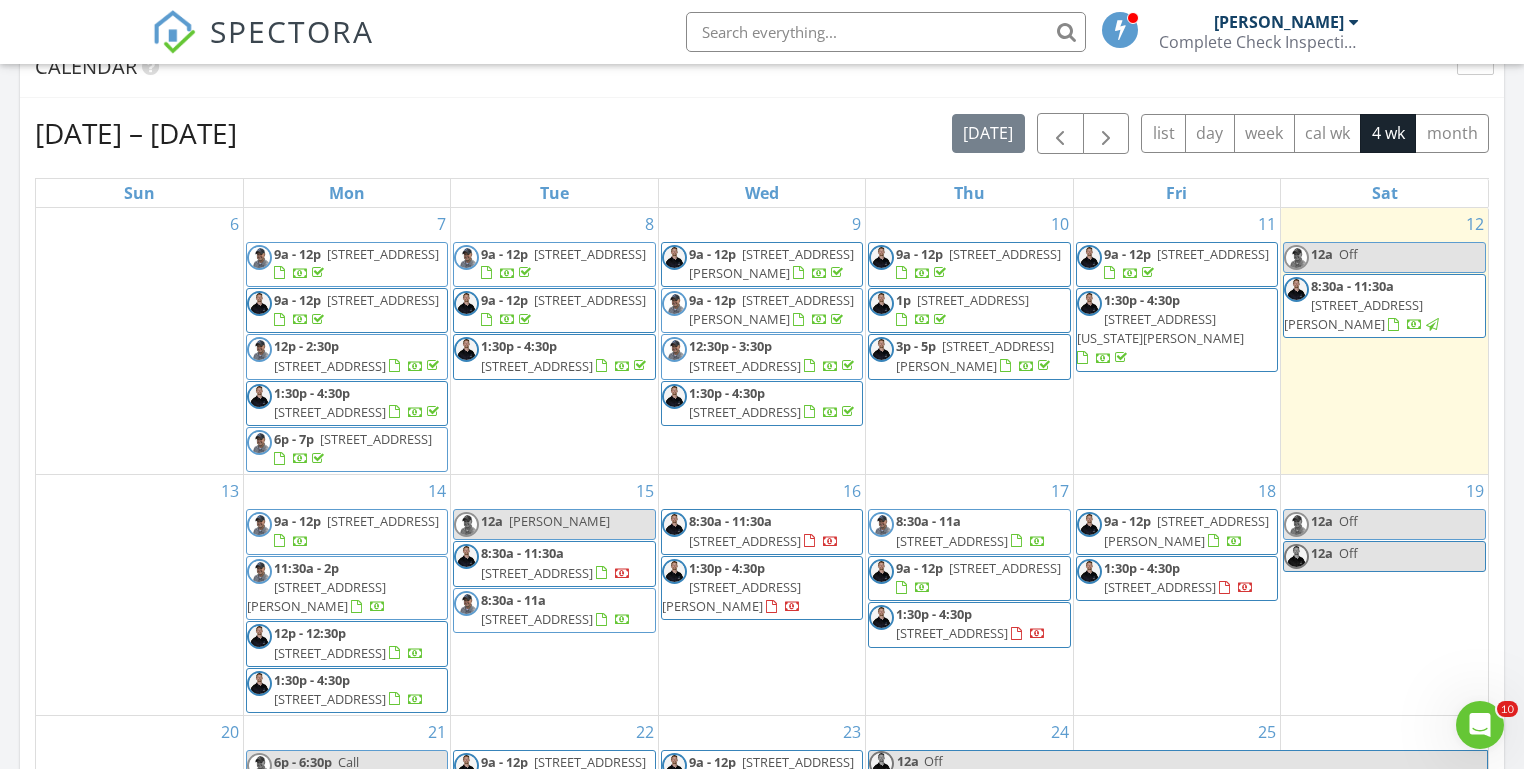scroll, scrollTop: 870, scrollLeft: 0, axis: vertical 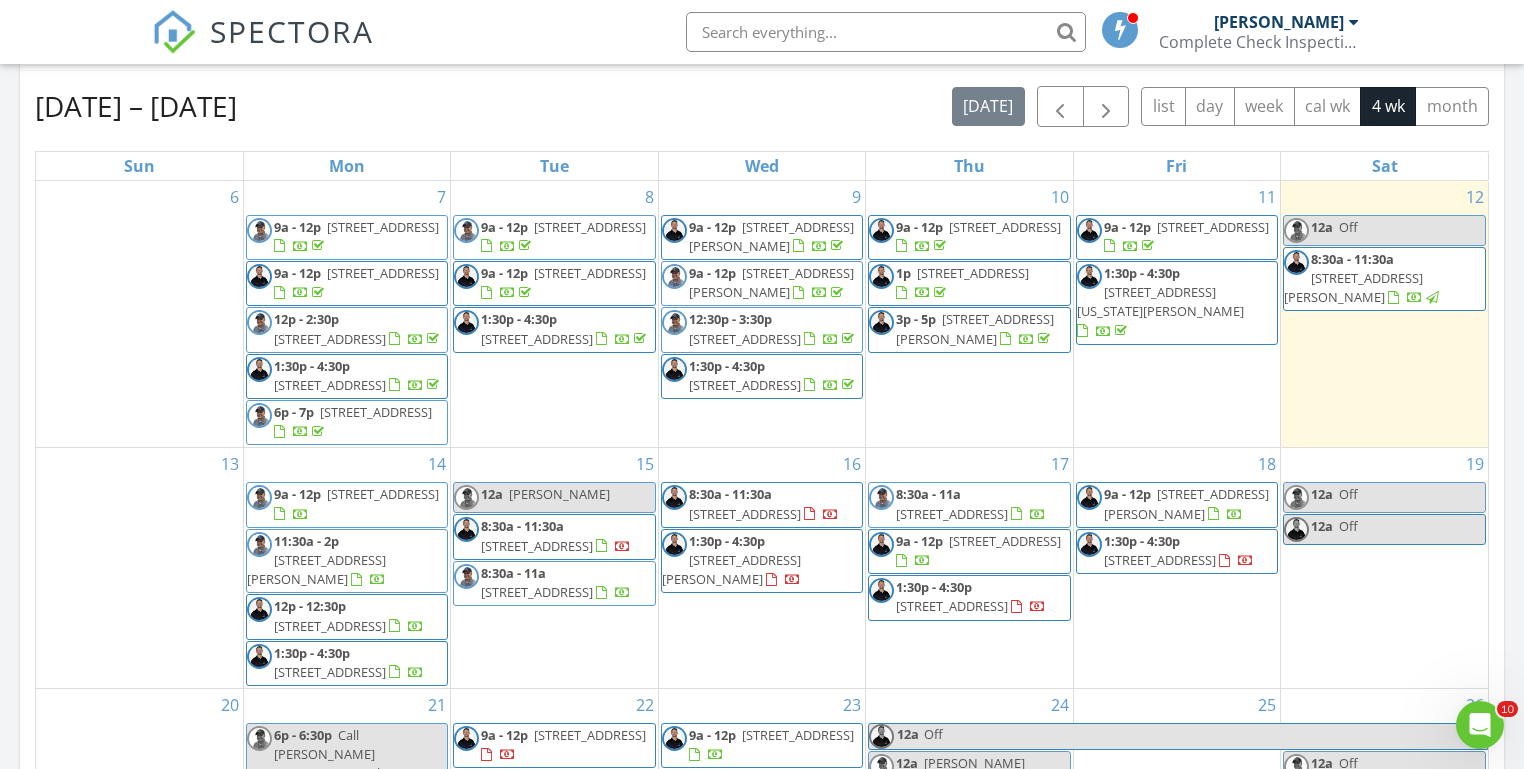 click on "Today
Michael Hasson
12:00 am
Off
Michael Hasson
New Inspection     New Quote         Map               1 + − Vietnam Veterans Memorial Highway, Vietnam Veterans Memorial Highway 44.3 km, 40 min Head southwest on Windmill Springs Court 55 m Turn right onto Stallion Springs Way 55 m Turn right onto West Highlands Parkway 15 m Turn left to stay on West Highlands Parkway 25 m Turn left onto West Highlands Parkway 550 m Continue onto West 9th Street 800 m Enter the traffic circle and take the 3rd exit onto Emmett Road 70 m Exit the traffic circle onto Emmett Road 1 km Turn right onto ID 44 4 km Take the ramp on the left 350 m Merge left onto Vietnam Veterans Memorial Highway (I 84) 2 km Continue onto I 84 30 km Take the ramp towards ID 55: Eagle 1 km Turn right onto South Eagle Road 250 m Turn left onto East Overland Road 1.5 km Turn right onto South Cloverdale Road 400 m Turn left onto West Peppermint Drive 900 m" at bounding box center (762, 300) 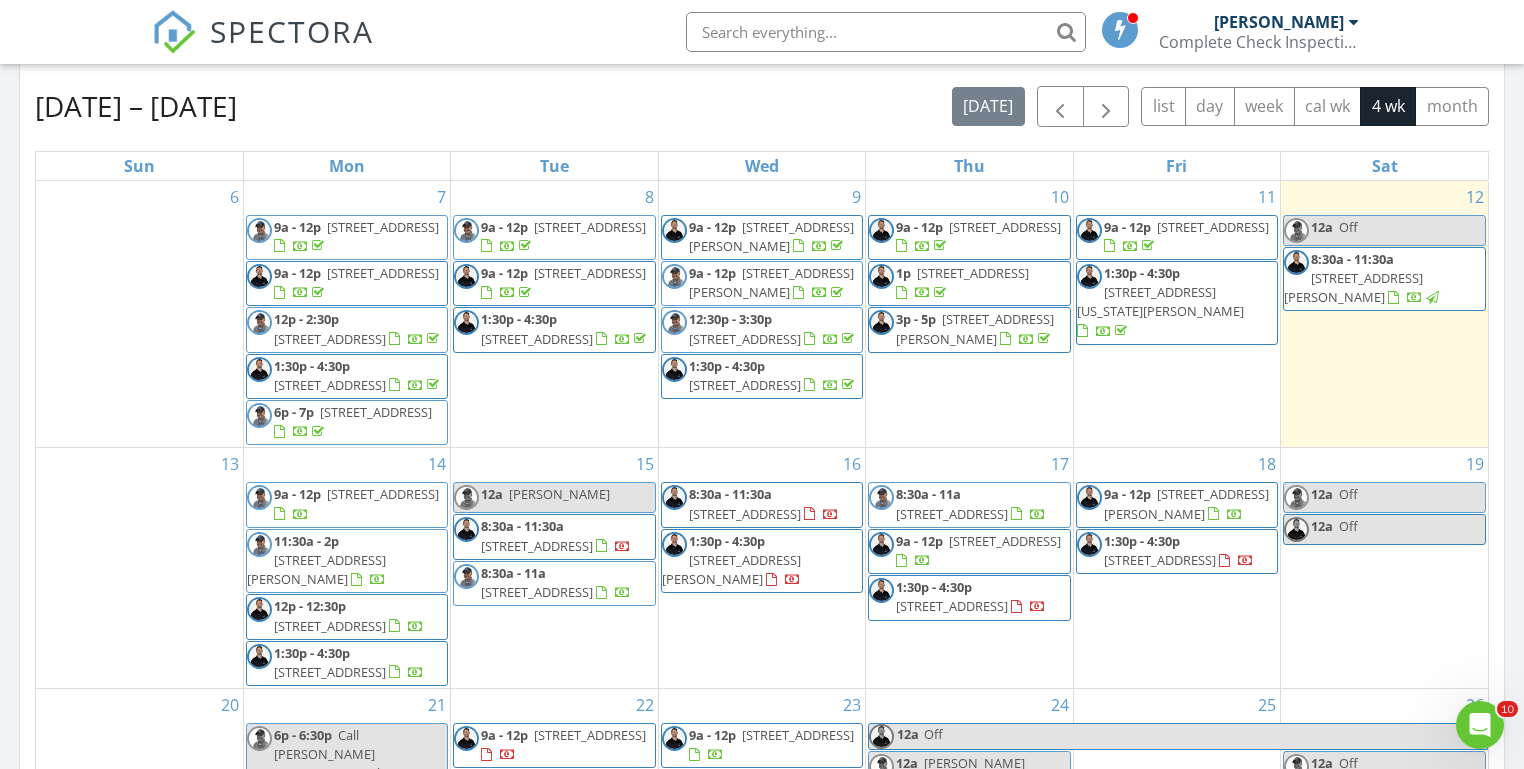 click on "Today
Michael Hasson
12:00 am
Off
Michael Hasson
New Inspection     New Quote         Map               1 + − Vietnam Veterans Memorial Highway, Vietnam Veterans Memorial Highway 44.3 km, 40 min Head southwest on Windmill Springs Court 55 m Turn right onto Stallion Springs Way 55 m Turn right onto West Highlands Parkway 15 m Turn left to stay on West Highlands Parkway 25 m Turn left onto West Highlands Parkway 550 m Continue onto West 9th Street 800 m Enter the traffic circle and take the 3rd exit onto Emmett Road 70 m Exit the traffic circle onto Emmett Road 1 km Turn right onto ID 44 4 km Take the ramp on the left 350 m Merge left onto Vietnam Veterans Memorial Highway (I 84) 2 km Continue onto I 84 30 km Take the ramp towards ID 55: Eagle 1 km Turn right onto South Eagle Road 250 m Turn left onto East Overland Road 1.5 km Turn right onto South Cloverdale Road 400 m Turn left onto West Peppermint Drive 900 m" at bounding box center [762, 300] 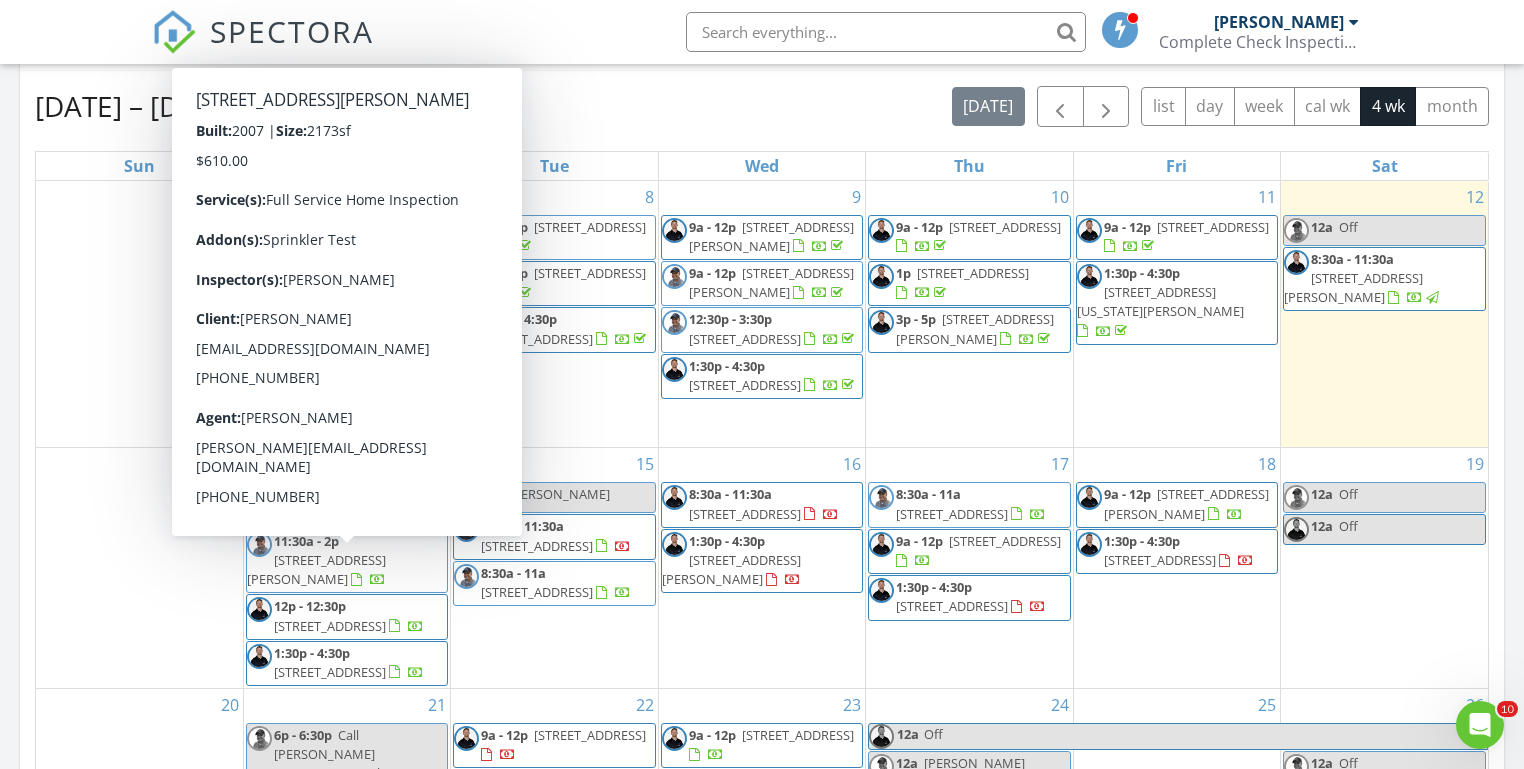 click on "10333 Mckinley St, Nampa 83687" at bounding box center [316, 569] 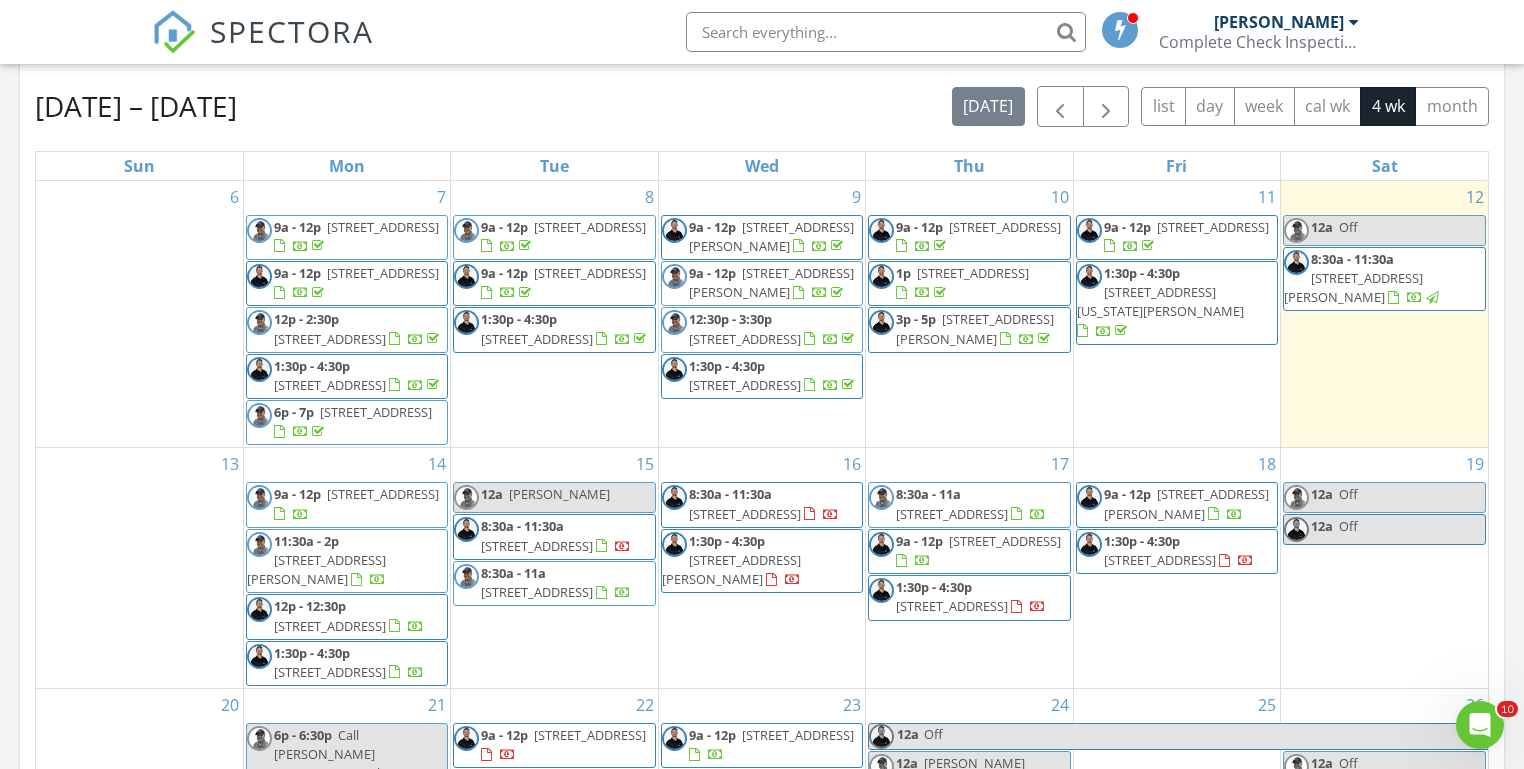 click on "Today
Michael Hasson
12:00 am
Off
Michael Hasson
New Inspection     New Quote         Map               1 + − Vietnam Veterans Memorial Highway, Vietnam Veterans Memorial Highway 44.3 km, 40 min Head southwest on Windmill Springs Court 55 m Turn right onto Stallion Springs Way 55 m Turn right onto West Highlands Parkway 15 m Turn left to stay on West Highlands Parkway 25 m Turn left onto West Highlands Parkway 550 m Continue onto West 9th Street 800 m Enter the traffic circle and take the 3rd exit onto Emmett Road 70 m Exit the traffic circle onto Emmett Road 1 km Turn right onto ID 44 4 km Take the ramp on the left 350 m Merge left onto Vietnam Veterans Memorial Highway (I 84) 2 km Continue onto I 84 30 km Take the ramp towards ID 55: Eagle 1 km Turn right onto South Eagle Road 250 m Turn left onto East Overland Road 1.5 km Turn right onto South Cloverdale Road 400 m Turn left onto West Peppermint Drive 900 m" at bounding box center [762, 300] 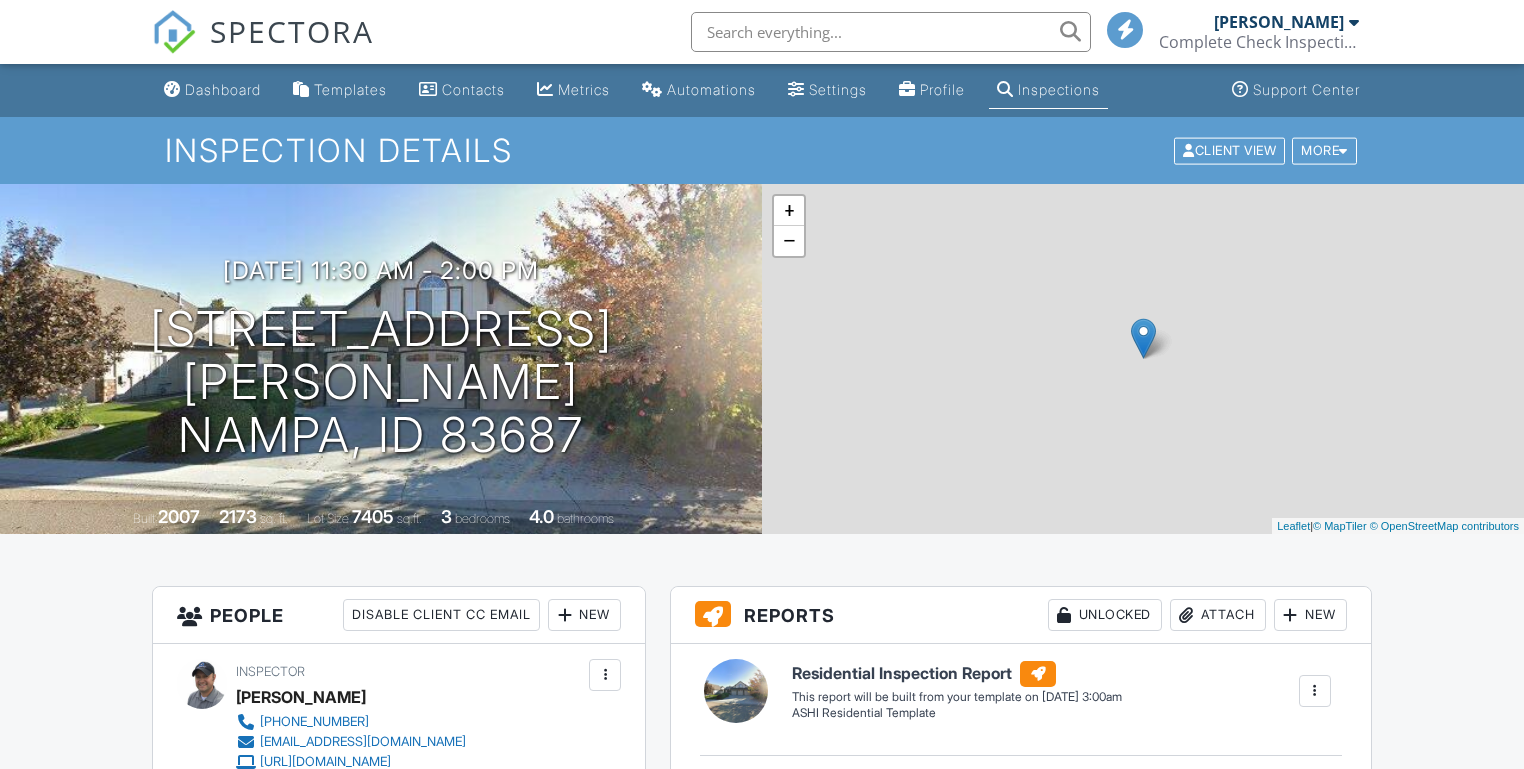 scroll, scrollTop: 0, scrollLeft: 0, axis: both 